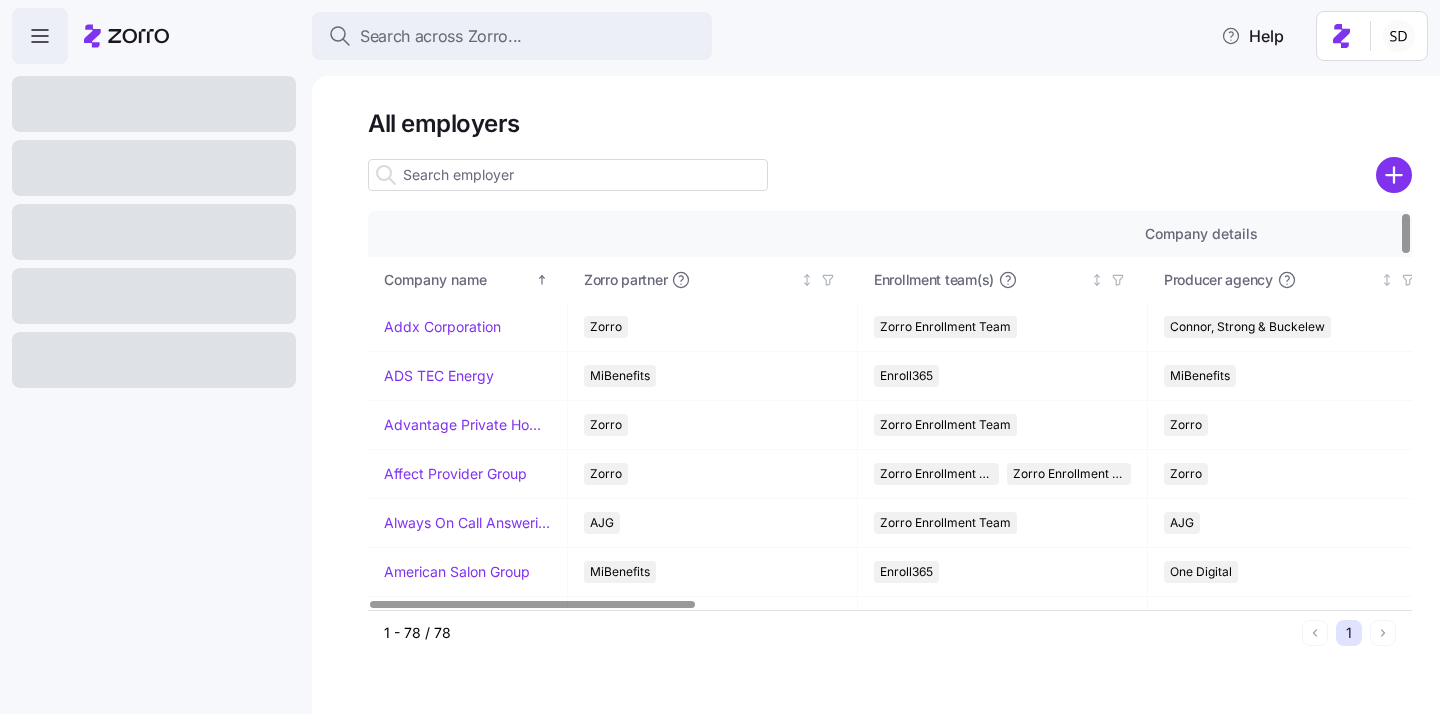 scroll, scrollTop: 0, scrollLeft: 0, axis: both 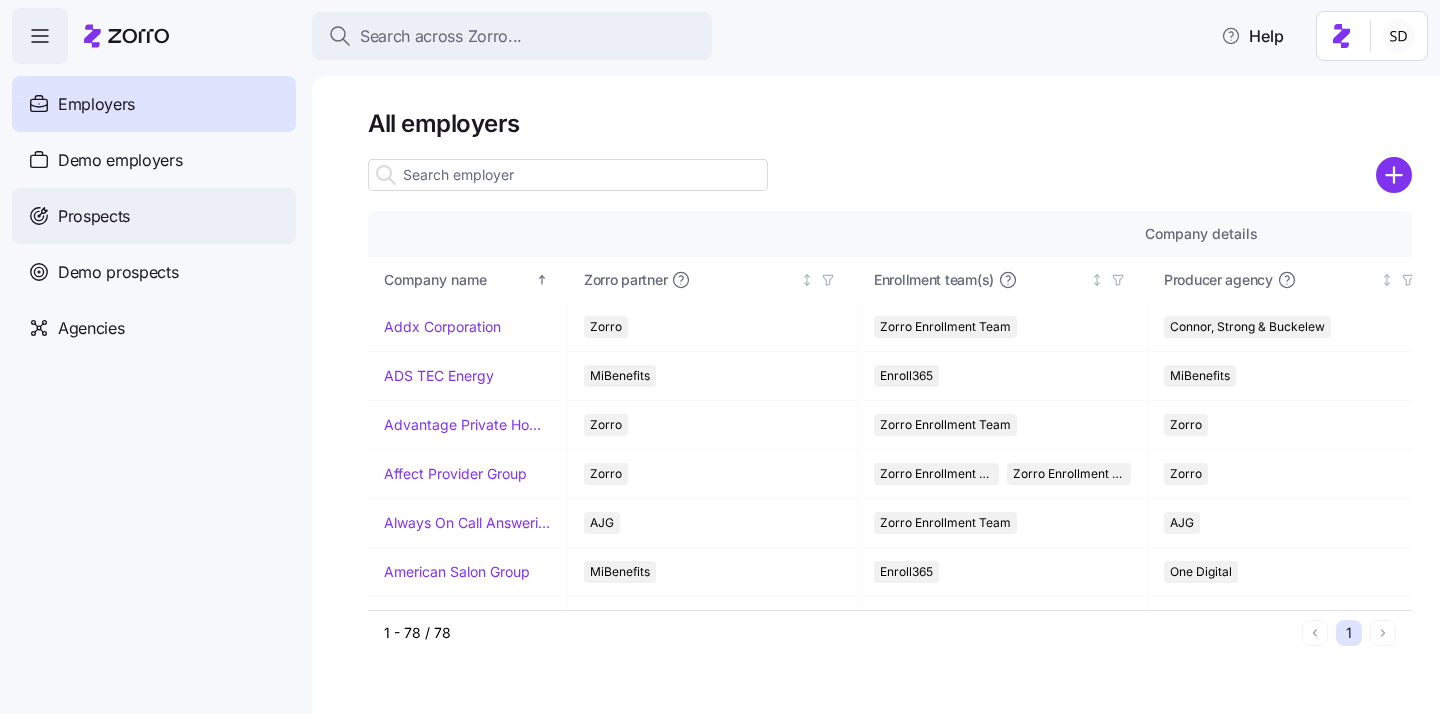 click on "Prospects" at bounding box center [94, 216] 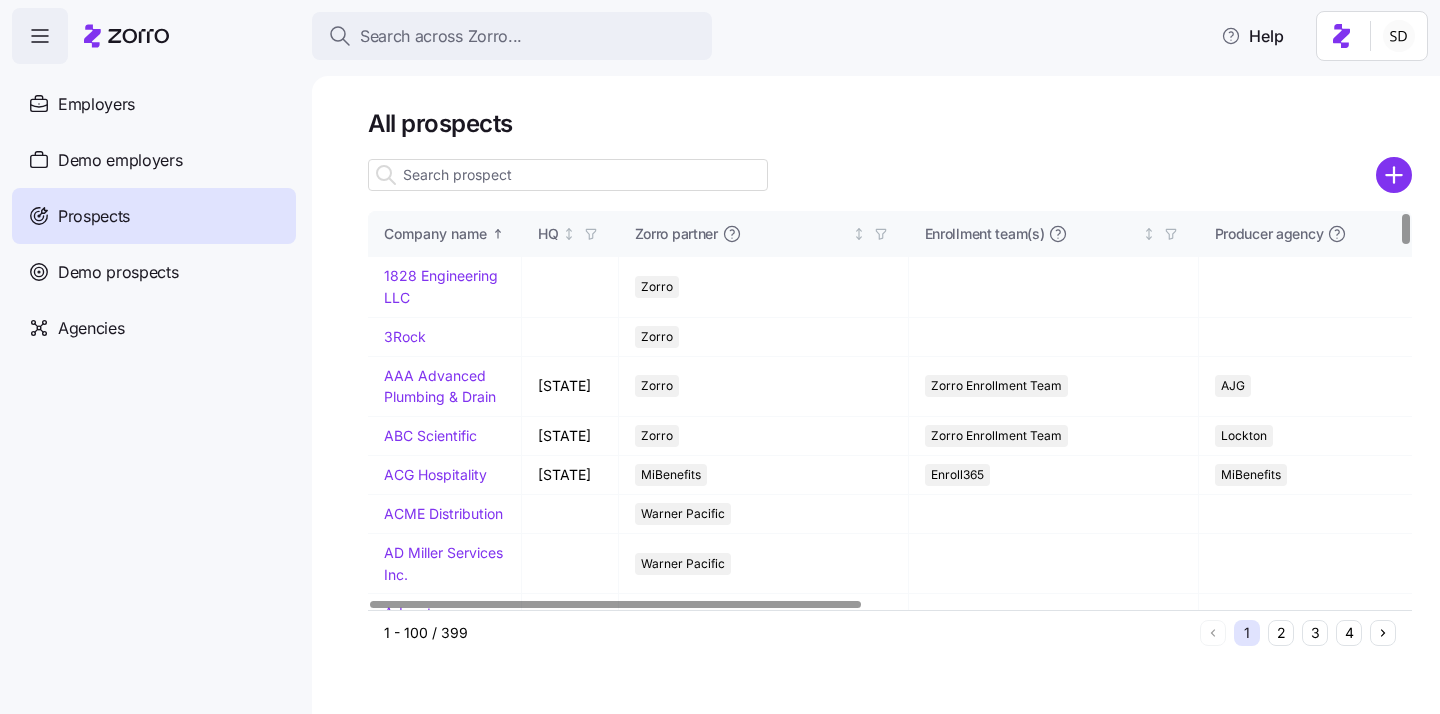 click at bounding box center [568, 175] 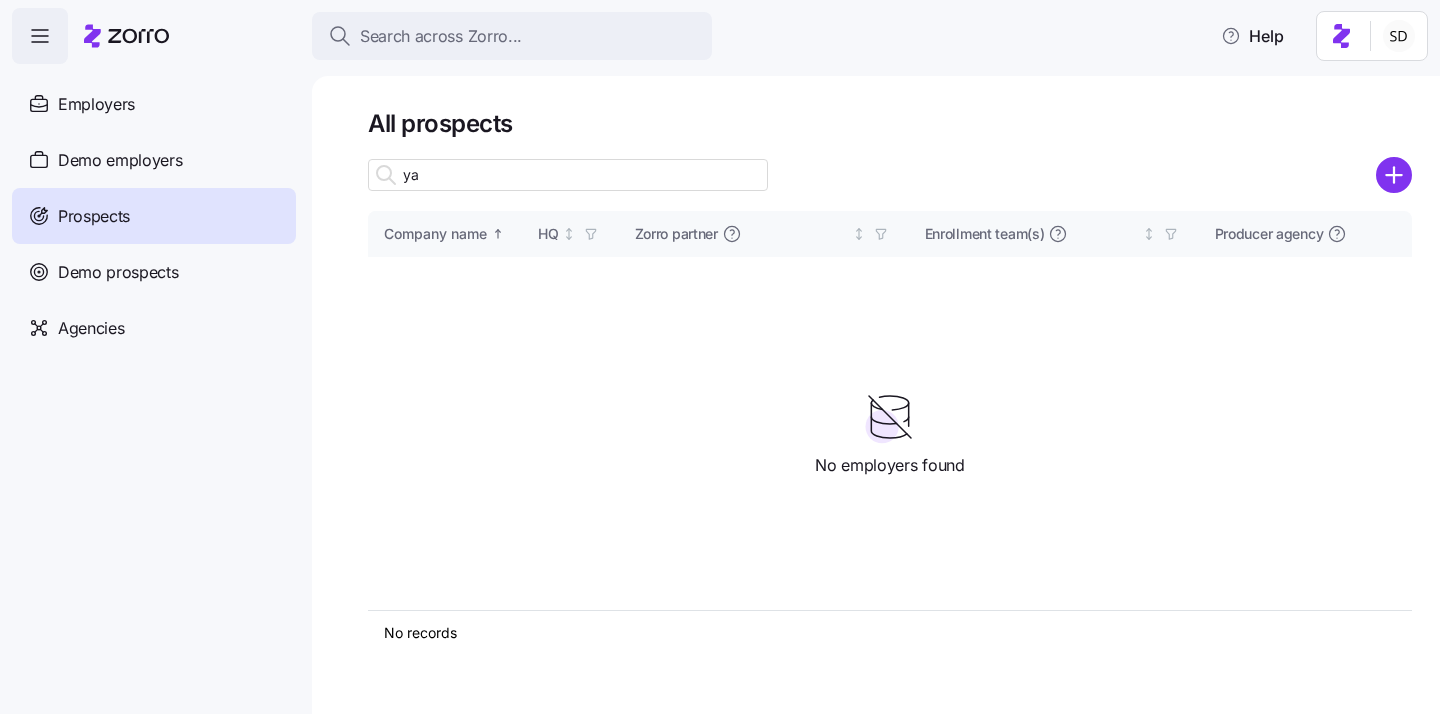 type on "y" 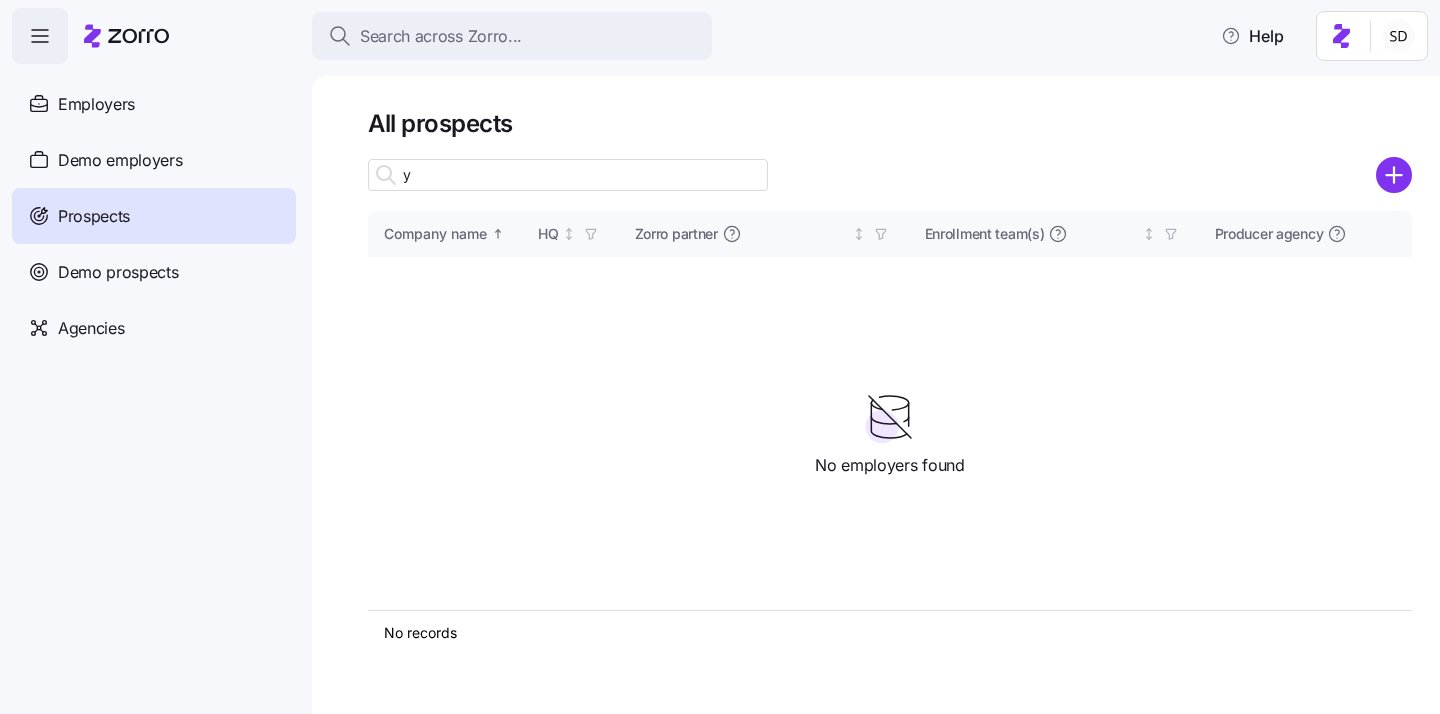 type 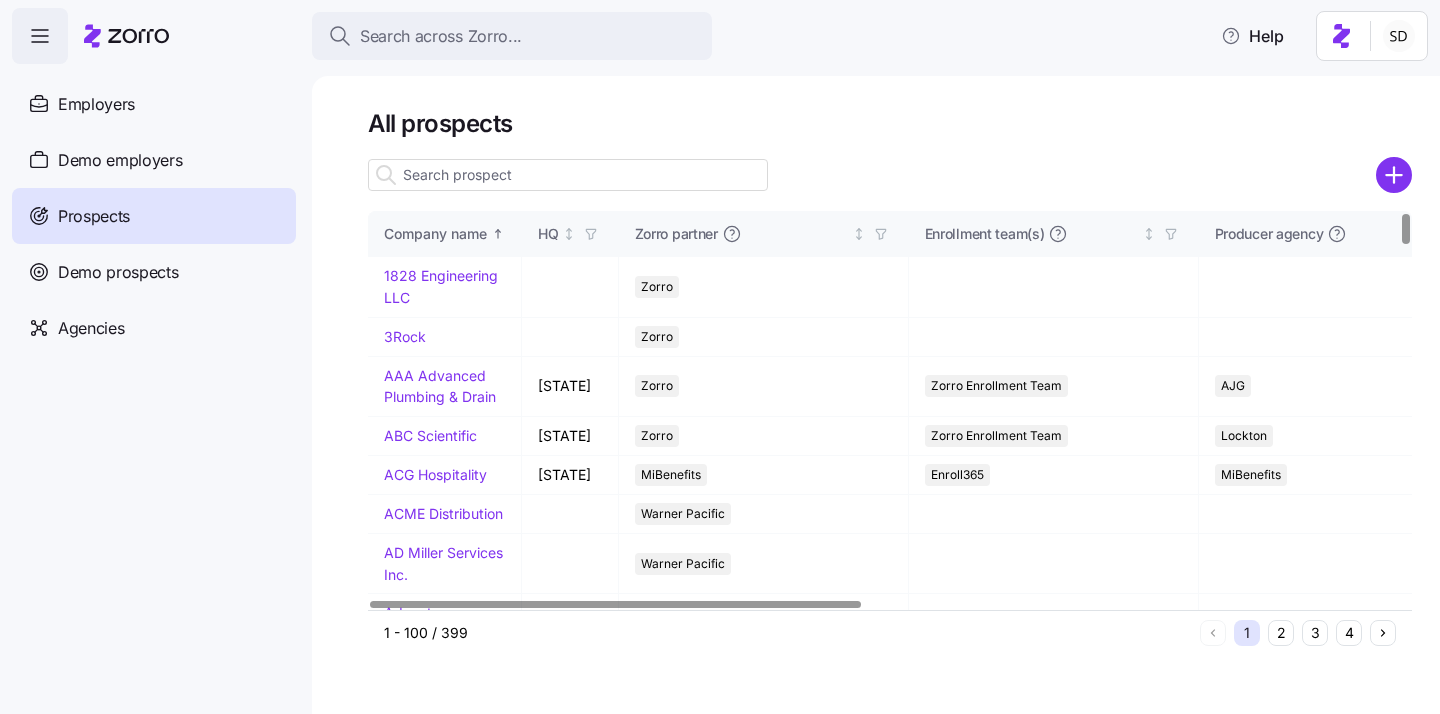 click 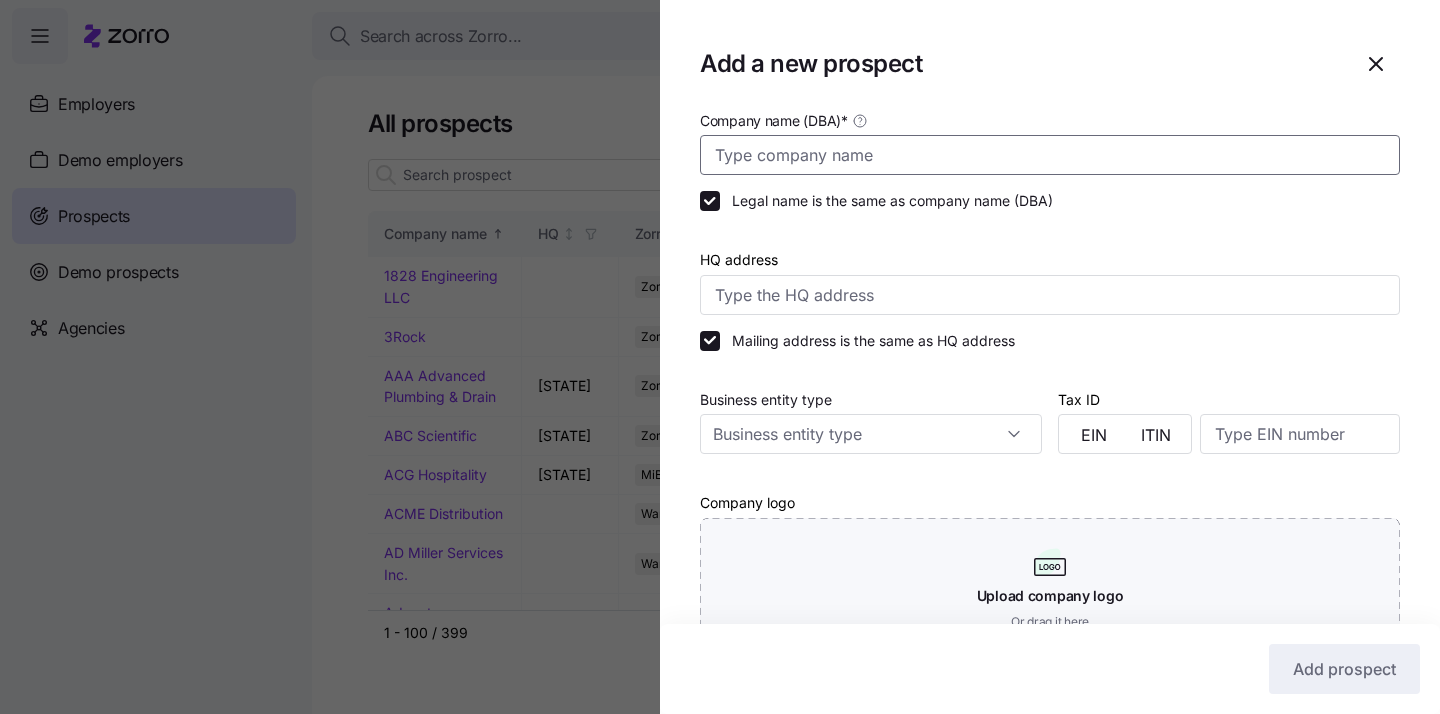 click on "Company name (DBA)  *" at bounding box center (1050, 155) 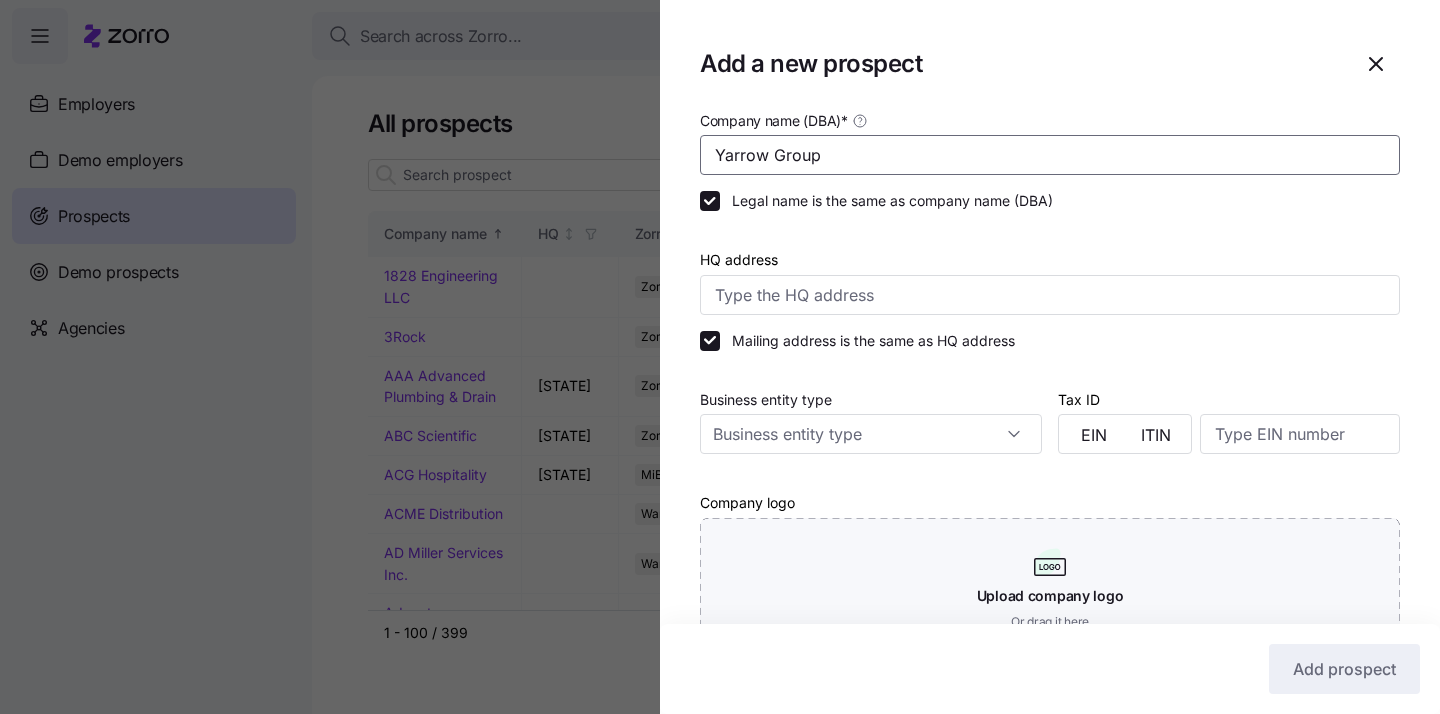 type on "Yarrow Group" 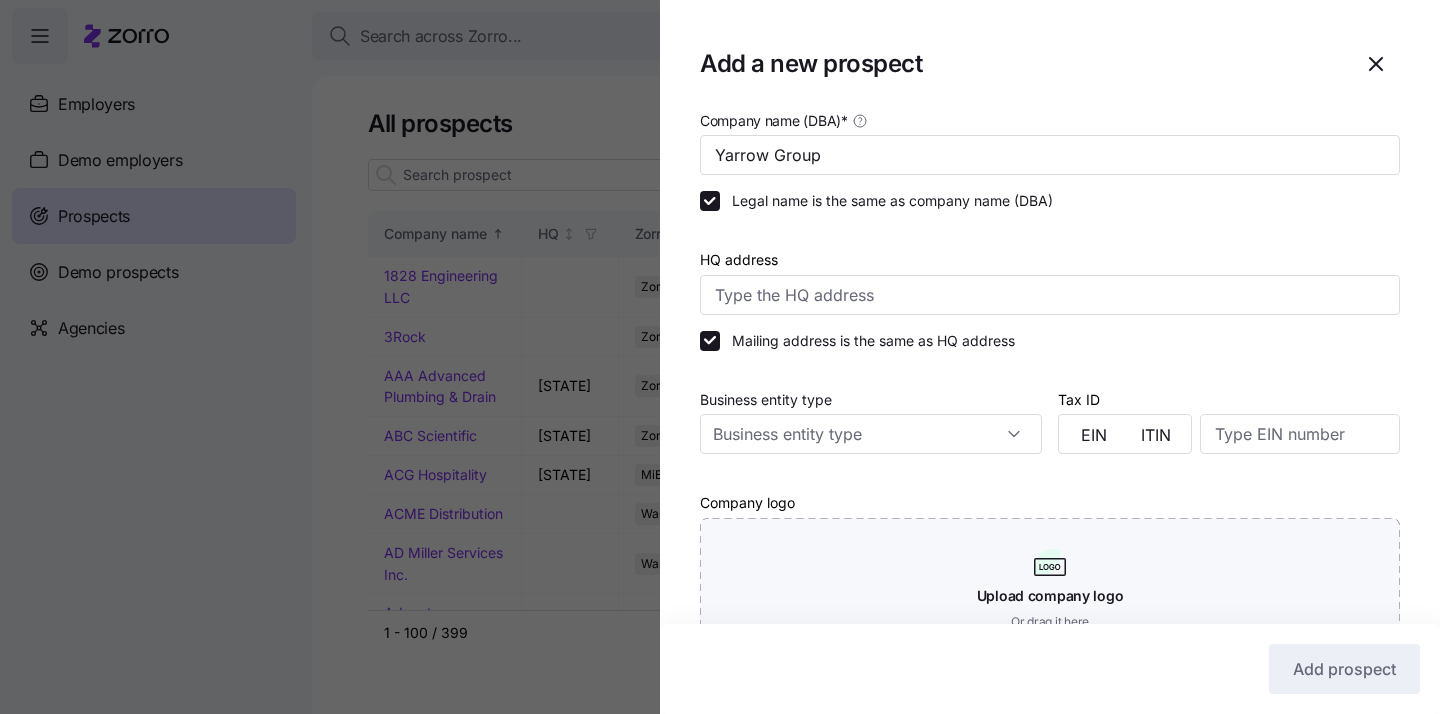click on "Legal name is the same as company name (DBA)" at bounding box center [1050, 201] 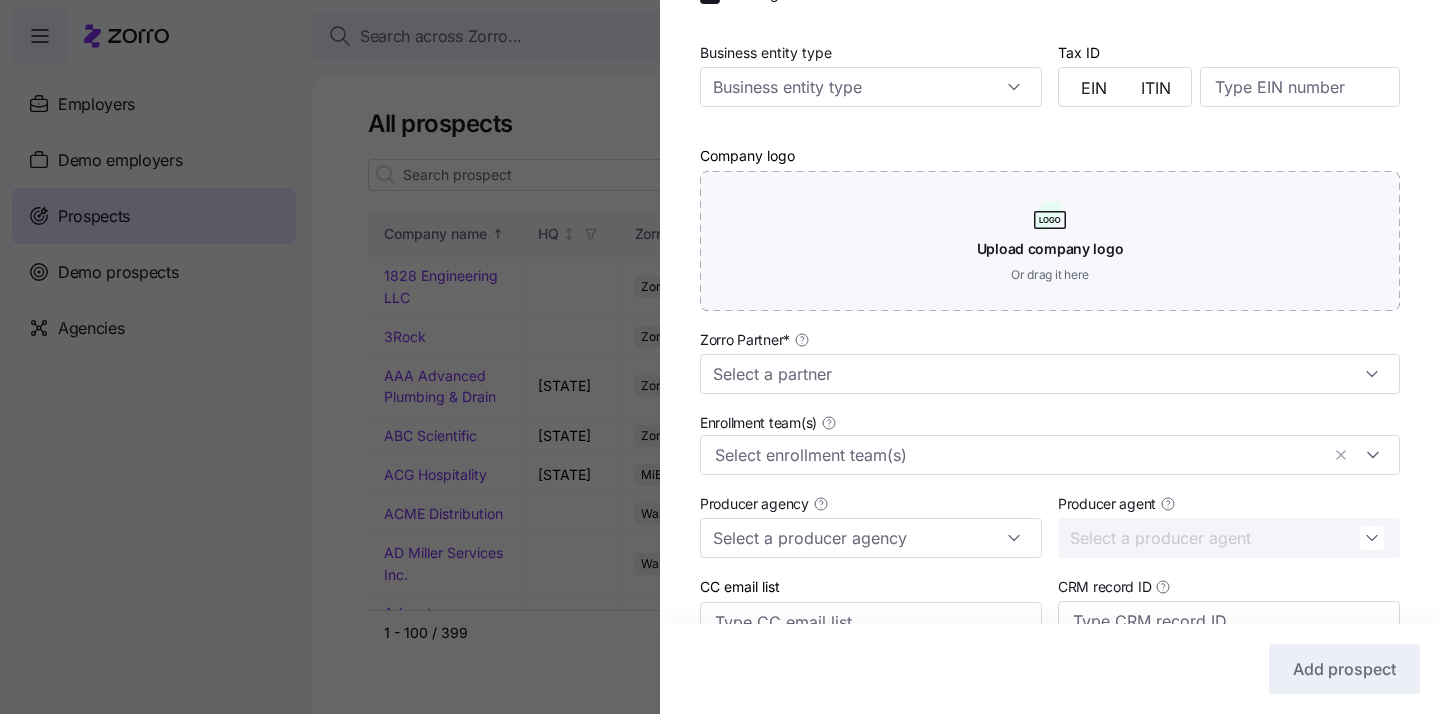 scroll, scrollTop: 449, scrollLeft: 0, axis: vertical 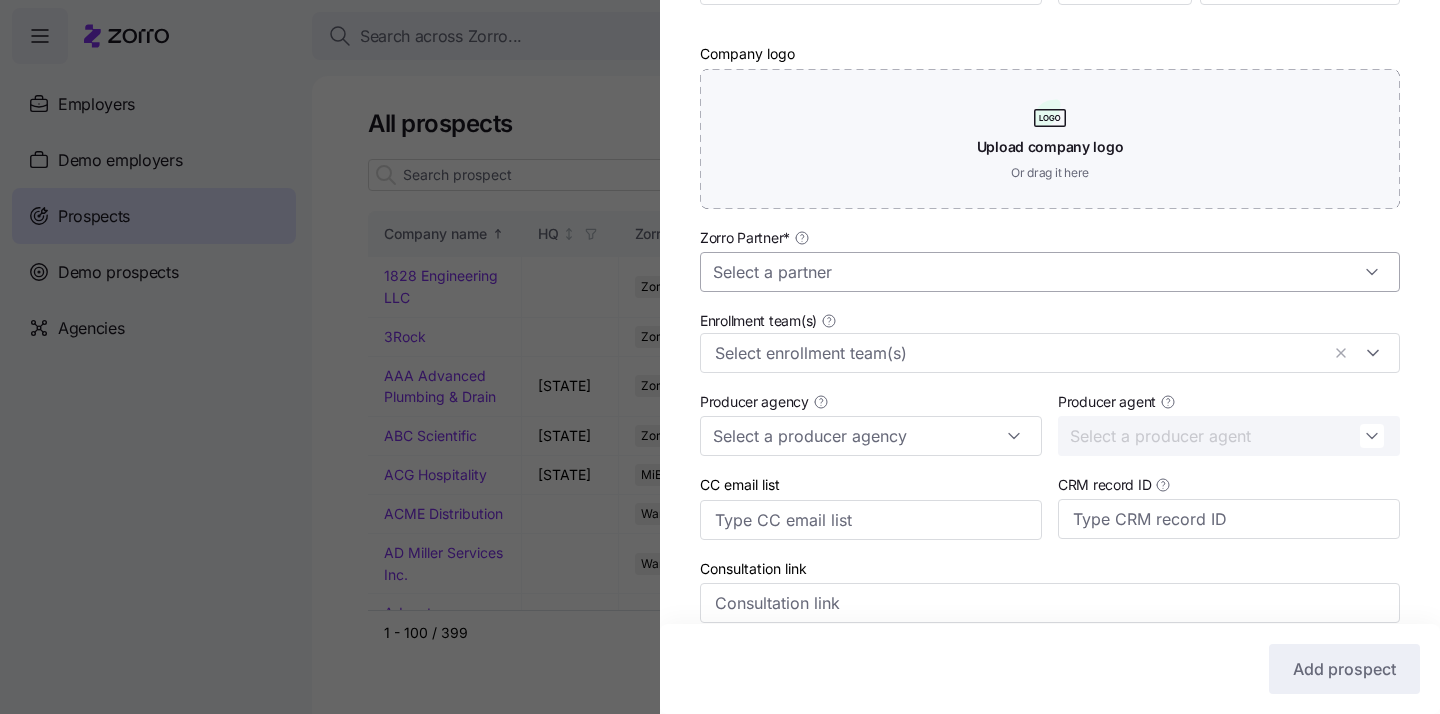 click on "Zorro Partner  *" at bounding box center (1050, 272) 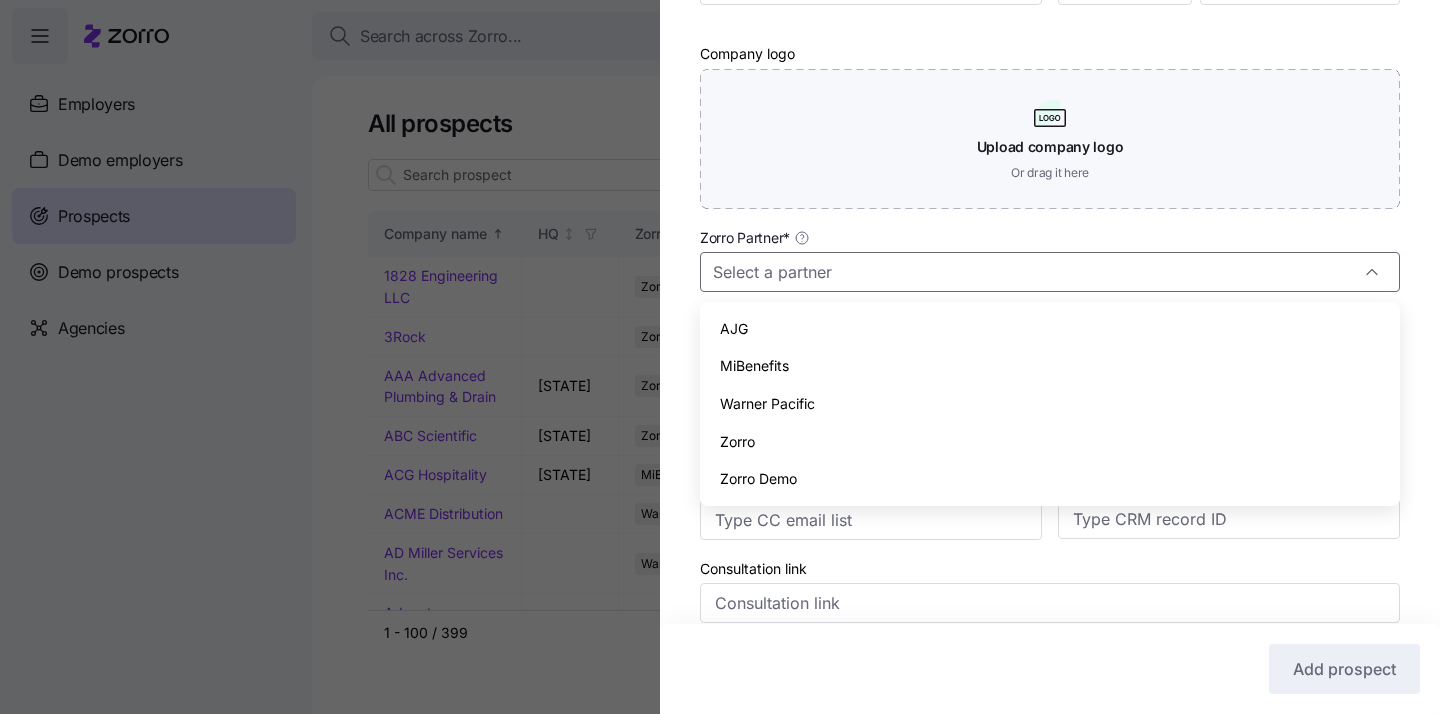 click on "Zorro" at bounding box center [1050, 442] 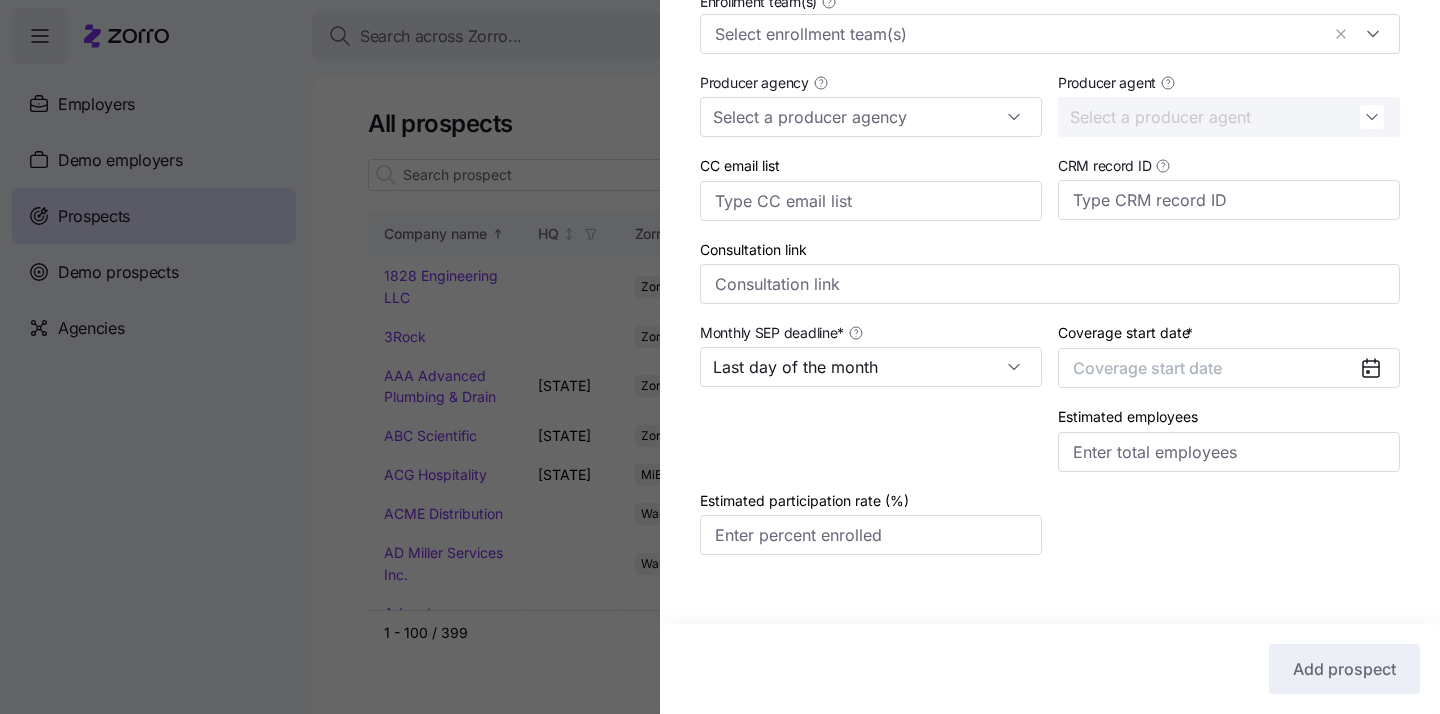 scroll, scrollTop: 791, scrollLeft: 0, axis: vertical 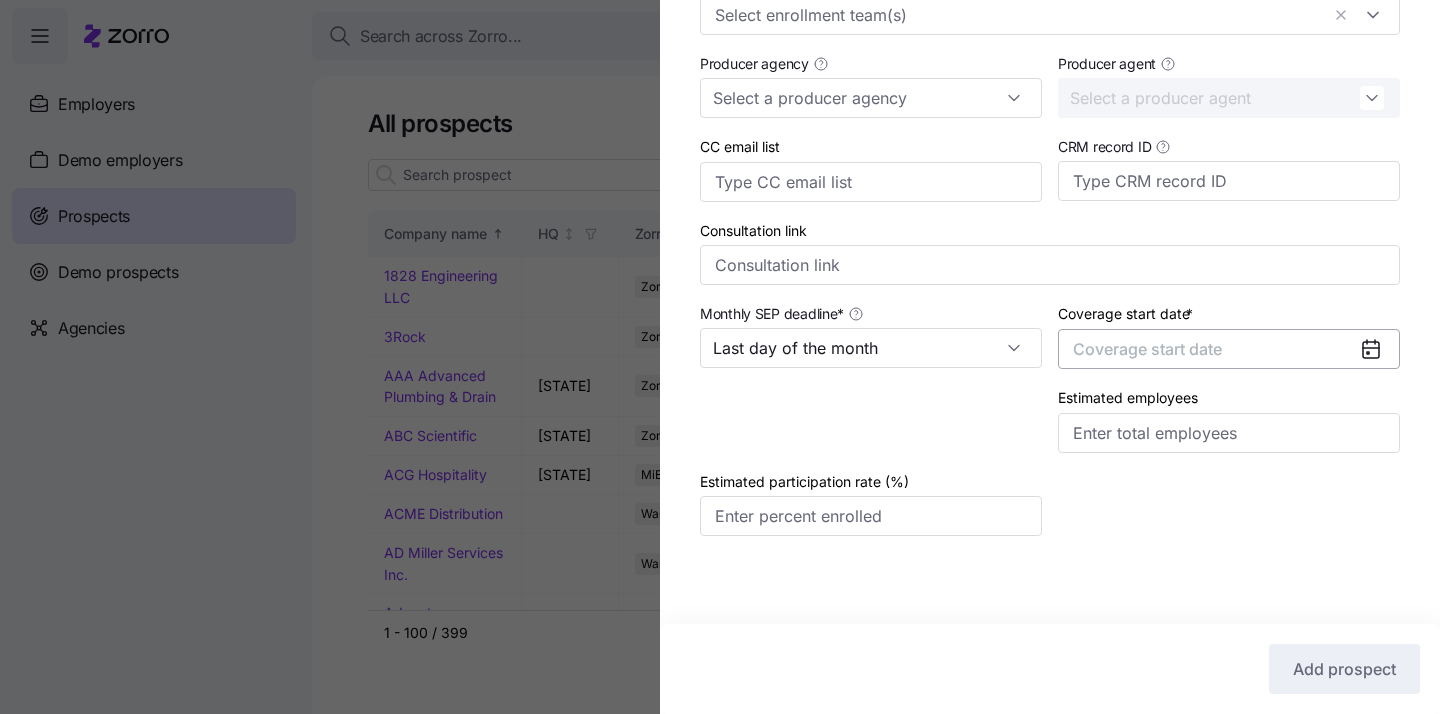 click on "Coverage start date" at bounding box center [1229, 349] 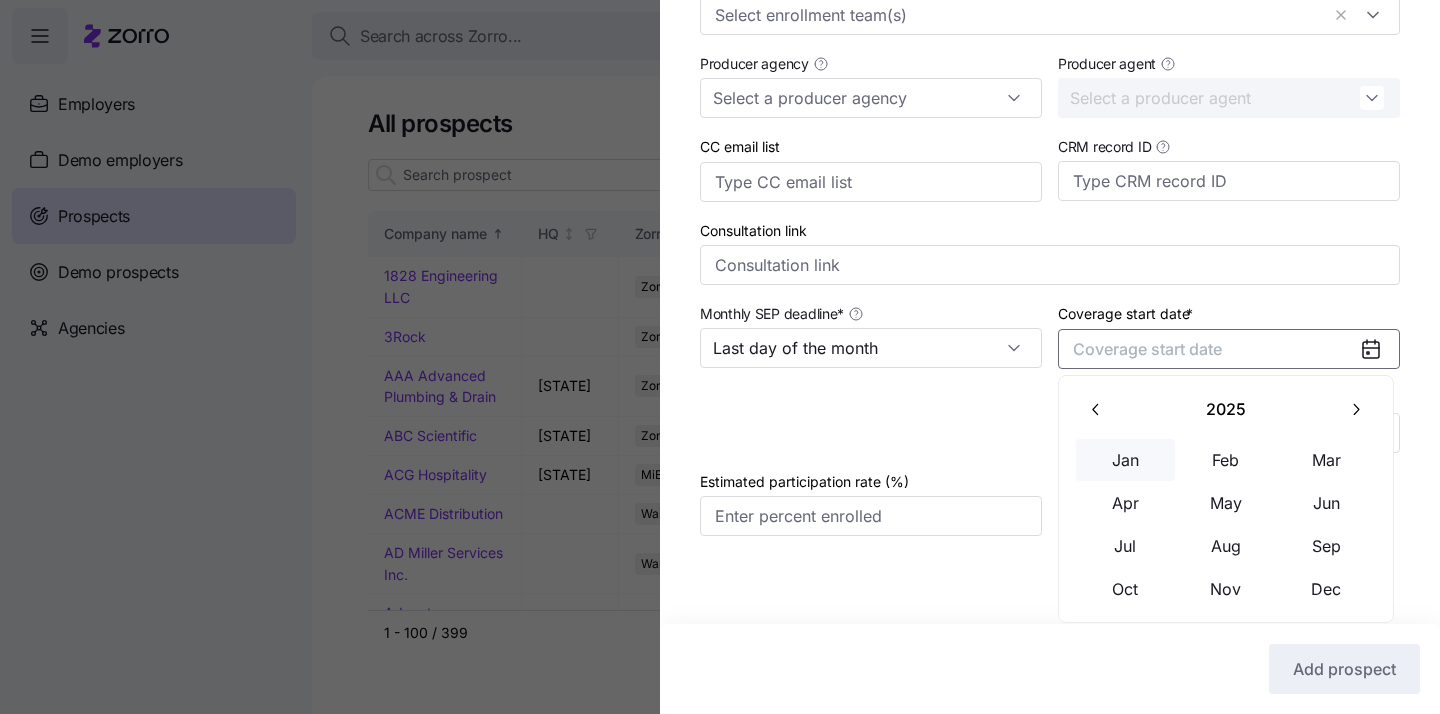 click on "Jan" at bounding box center [1126, 460] 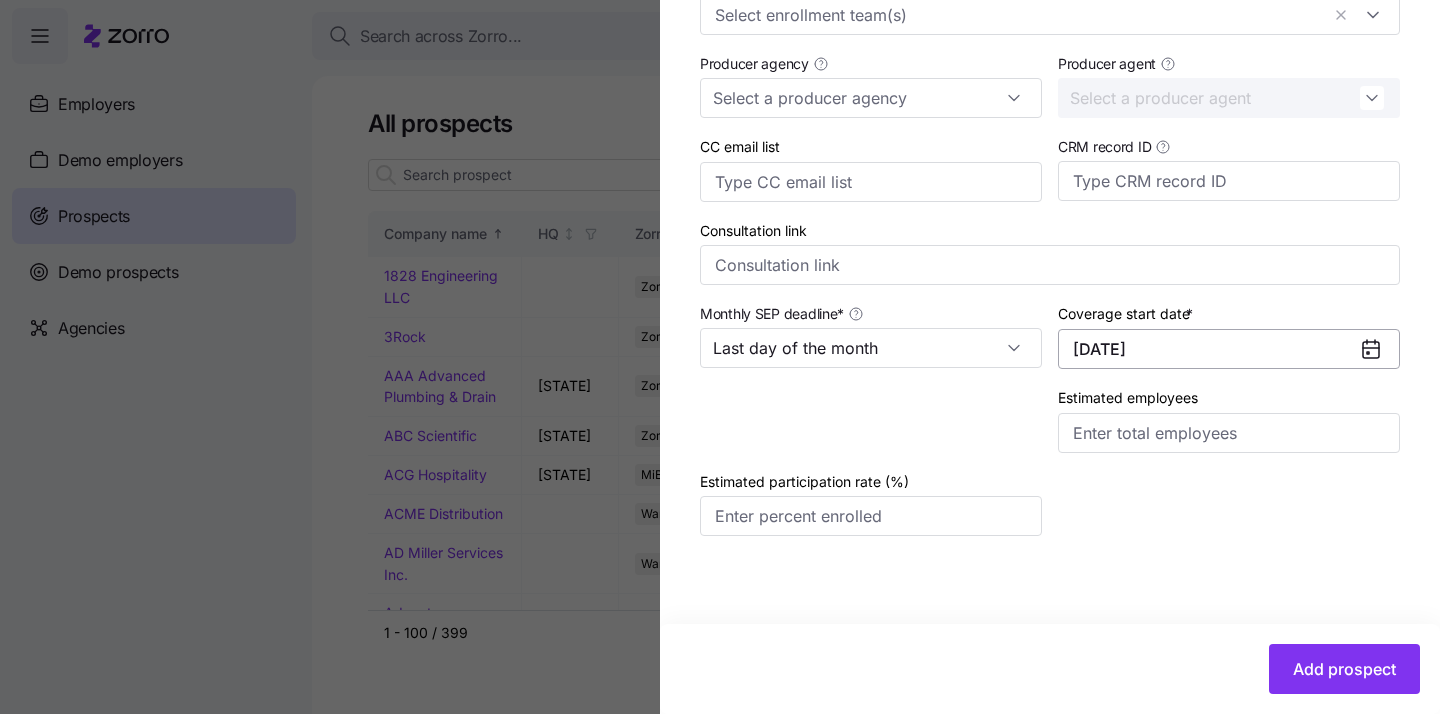click on "[DATE]" at bounding box center (1229, 349) 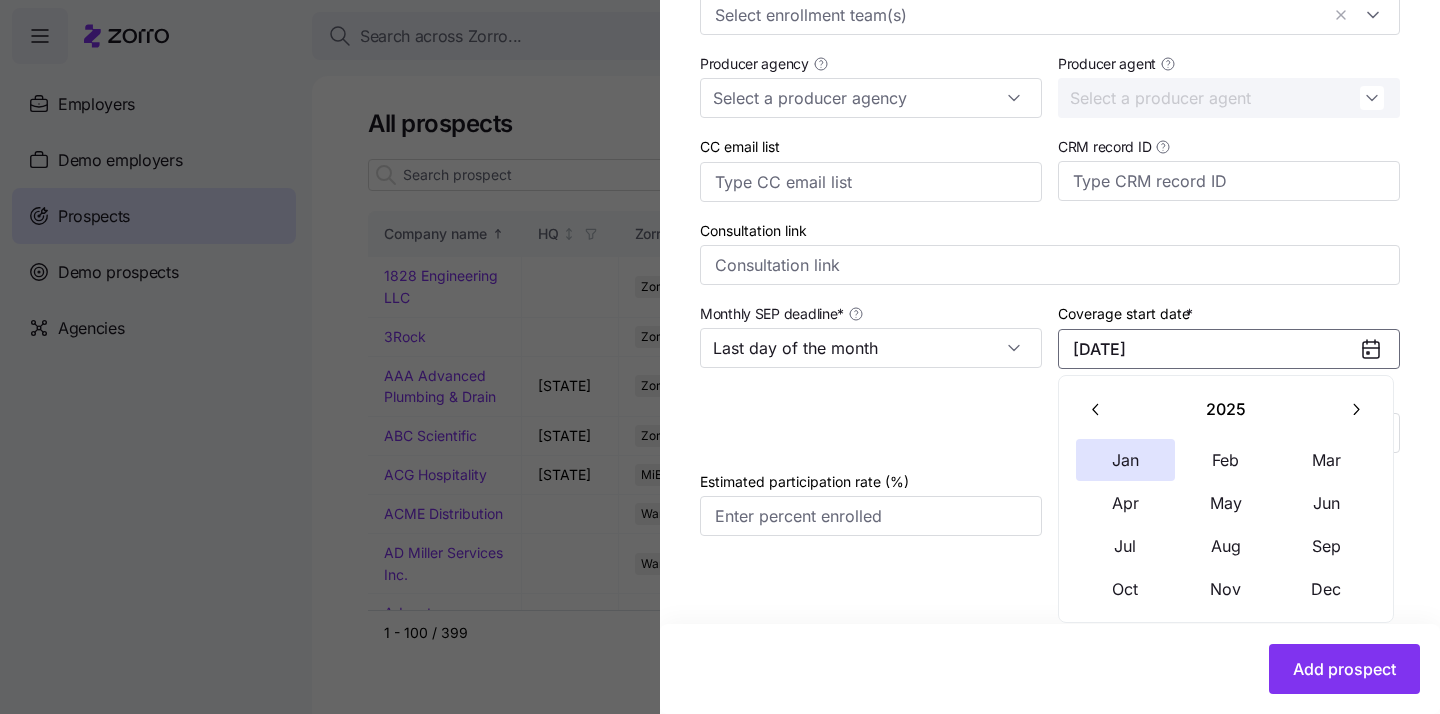 click at bounding box center [1356, 409] 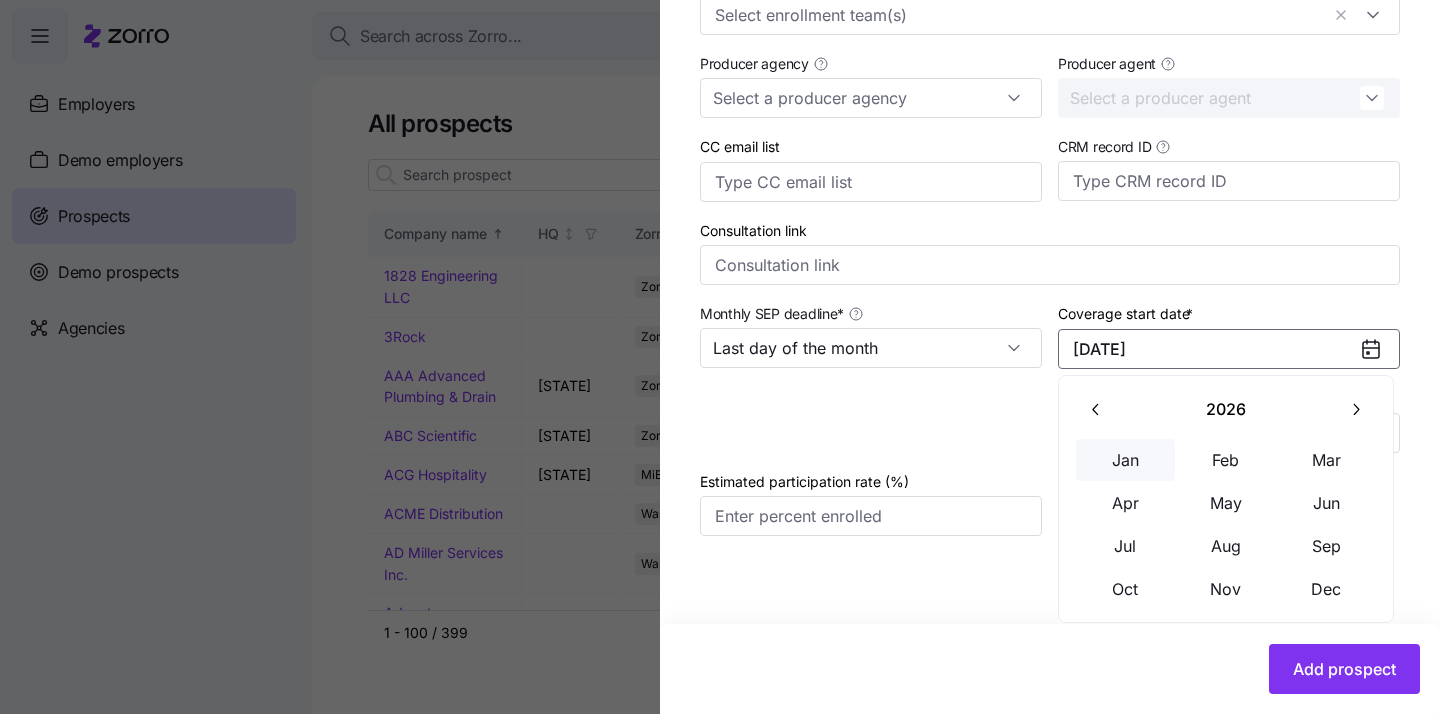 click on "Jan" at bounding box center (1126, 460) 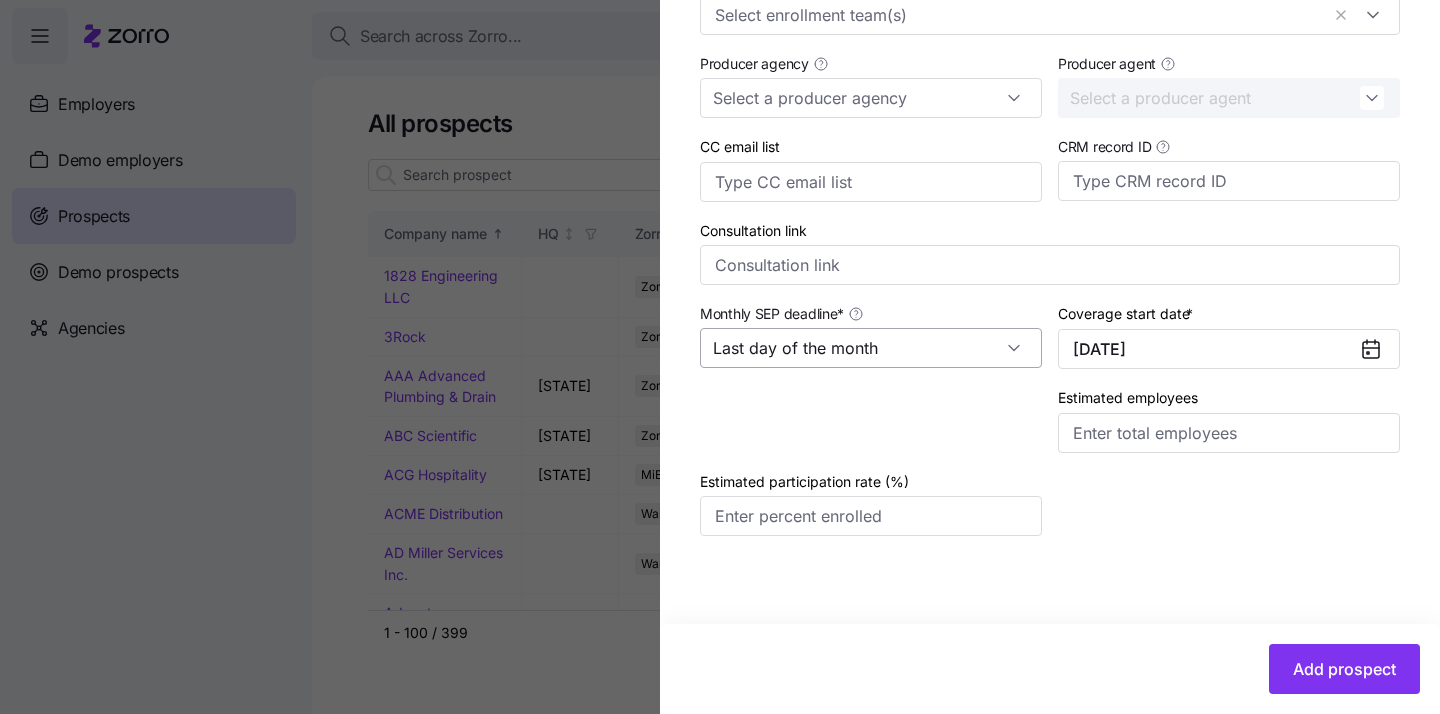 click on "Last day of the month" at bounding box center (871, 348) 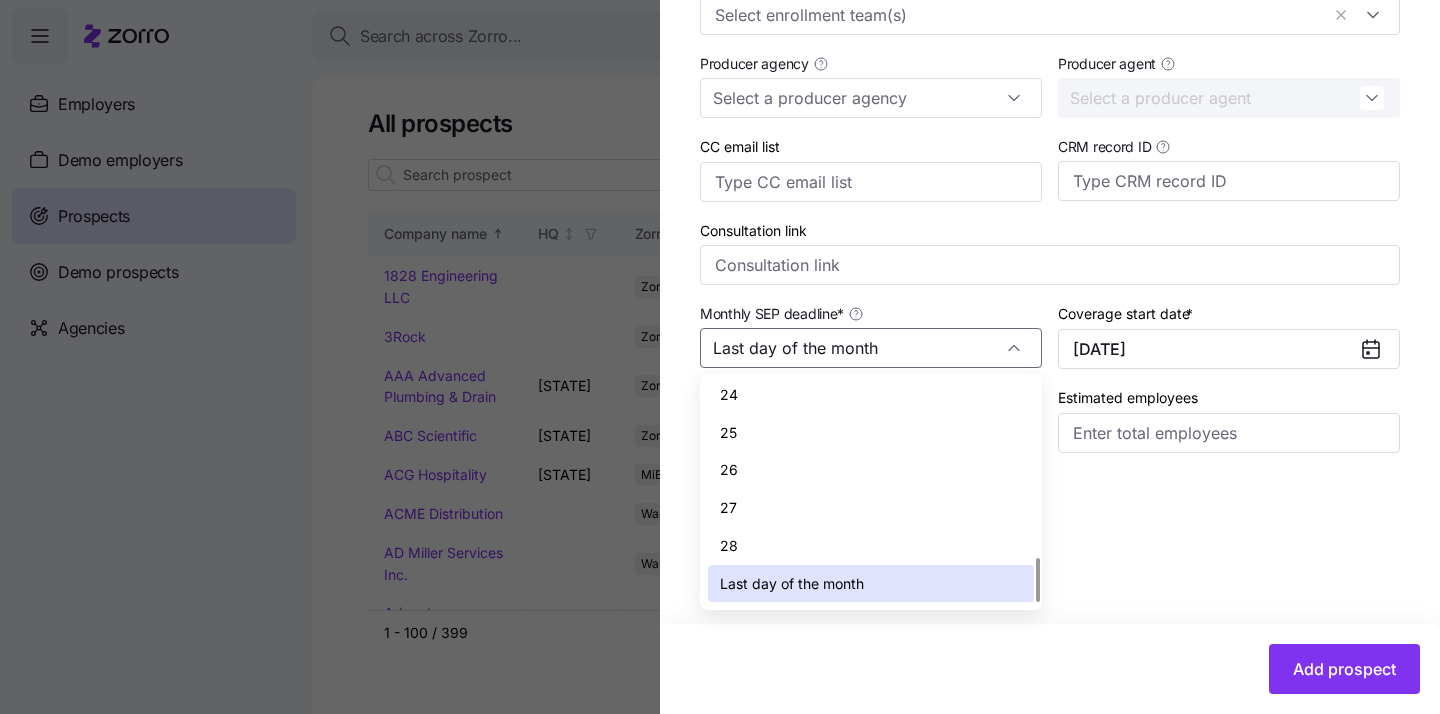 click on "Last day of the month" at bounding box center [792, 584] 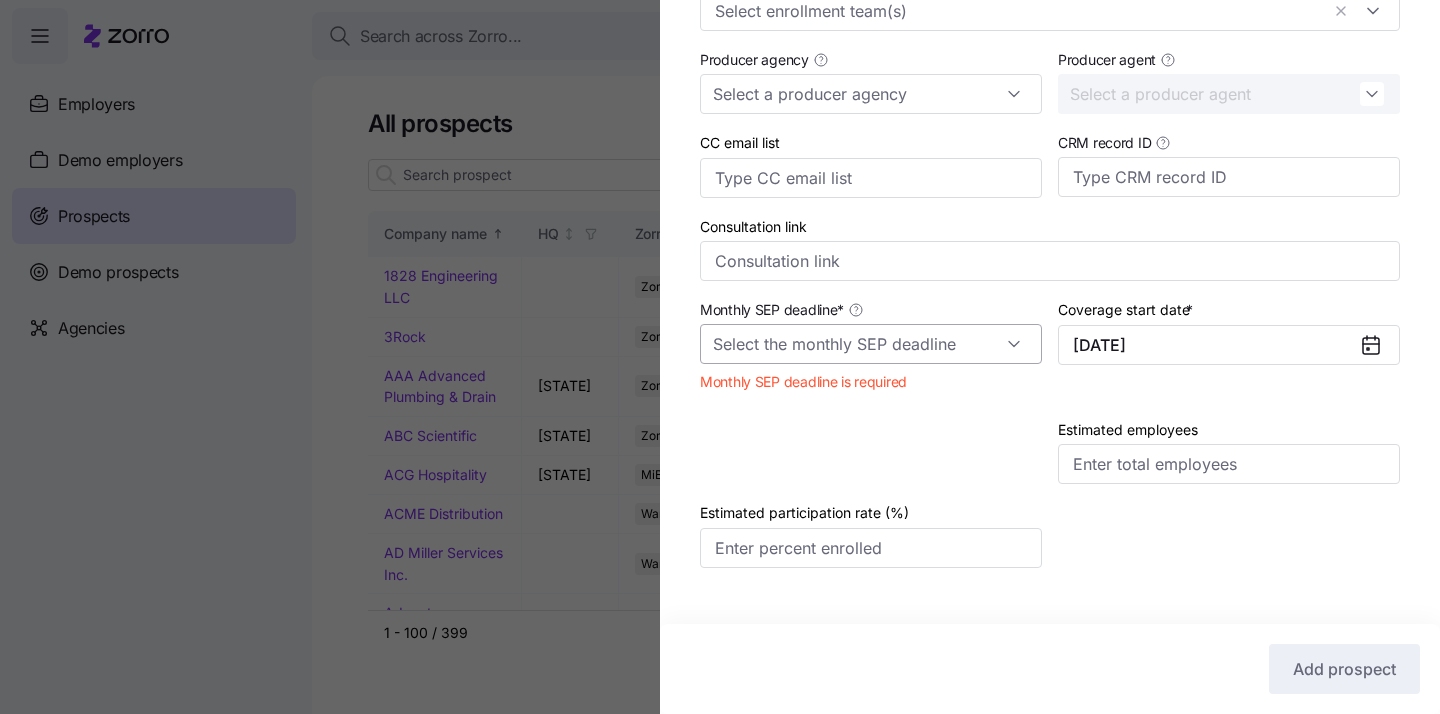 click on "Monthly SEP deadline *" at bounding box center (871, 344) 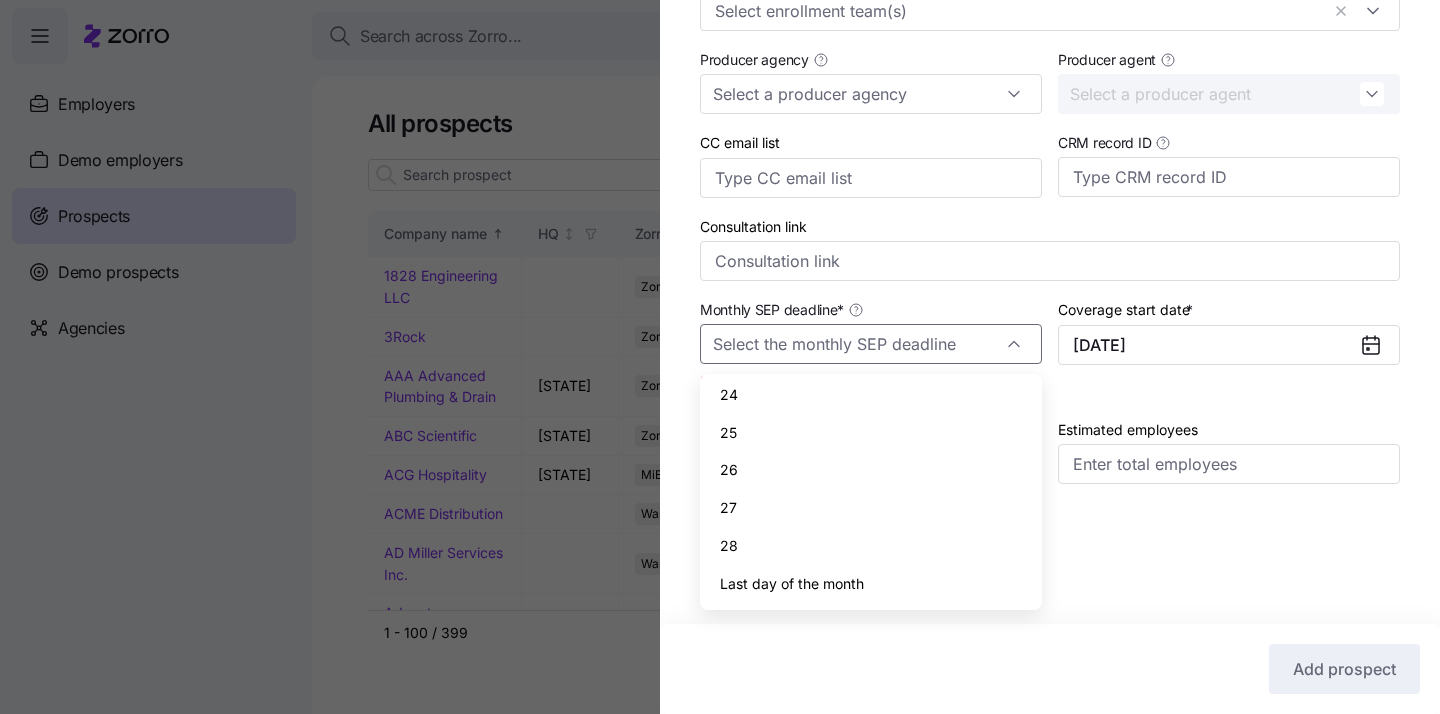 click on "1 2 3 4 5 6 7 8 9 10 11 12 13 14 15 16 17 18 19 20 21 22 23 24 25 26 27 28 Last day of the month" at bounding box center (871, 492) 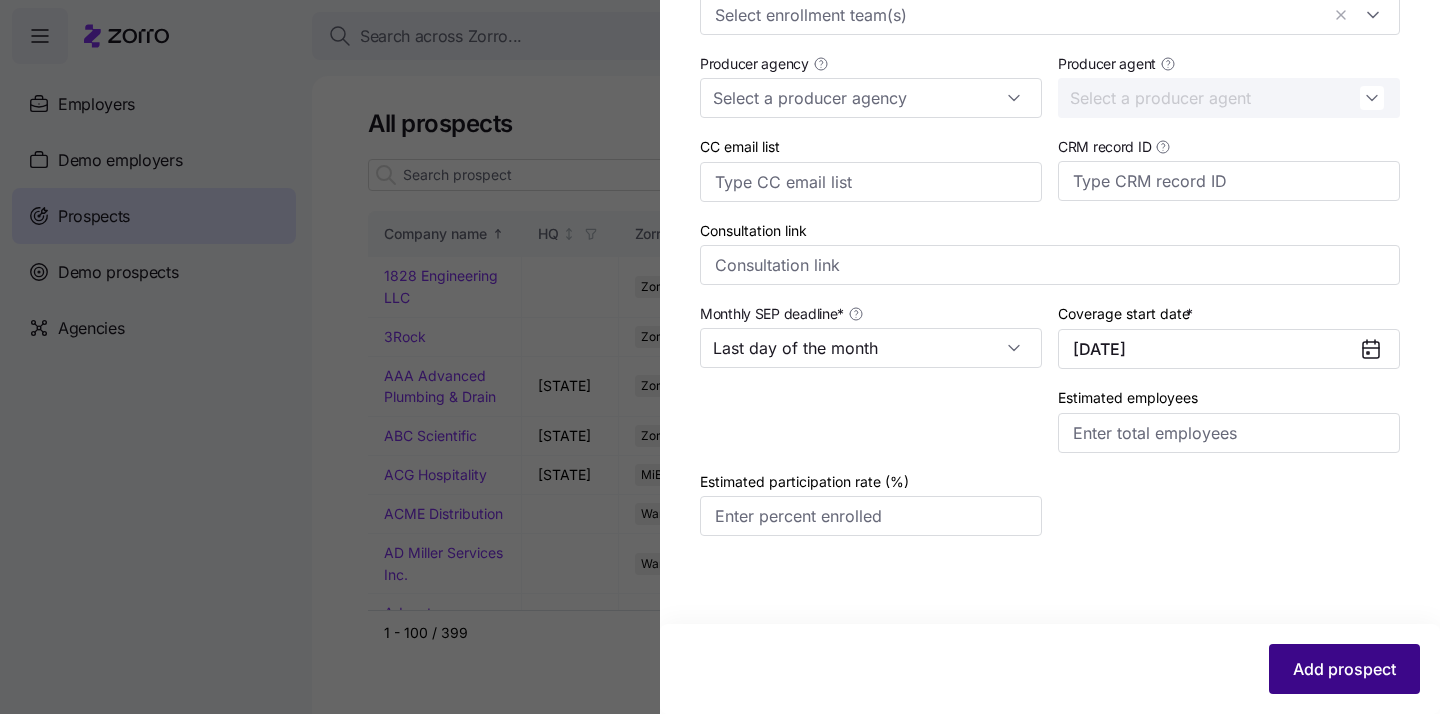 click on "Add prospect" at bounding box center (1344, 669) 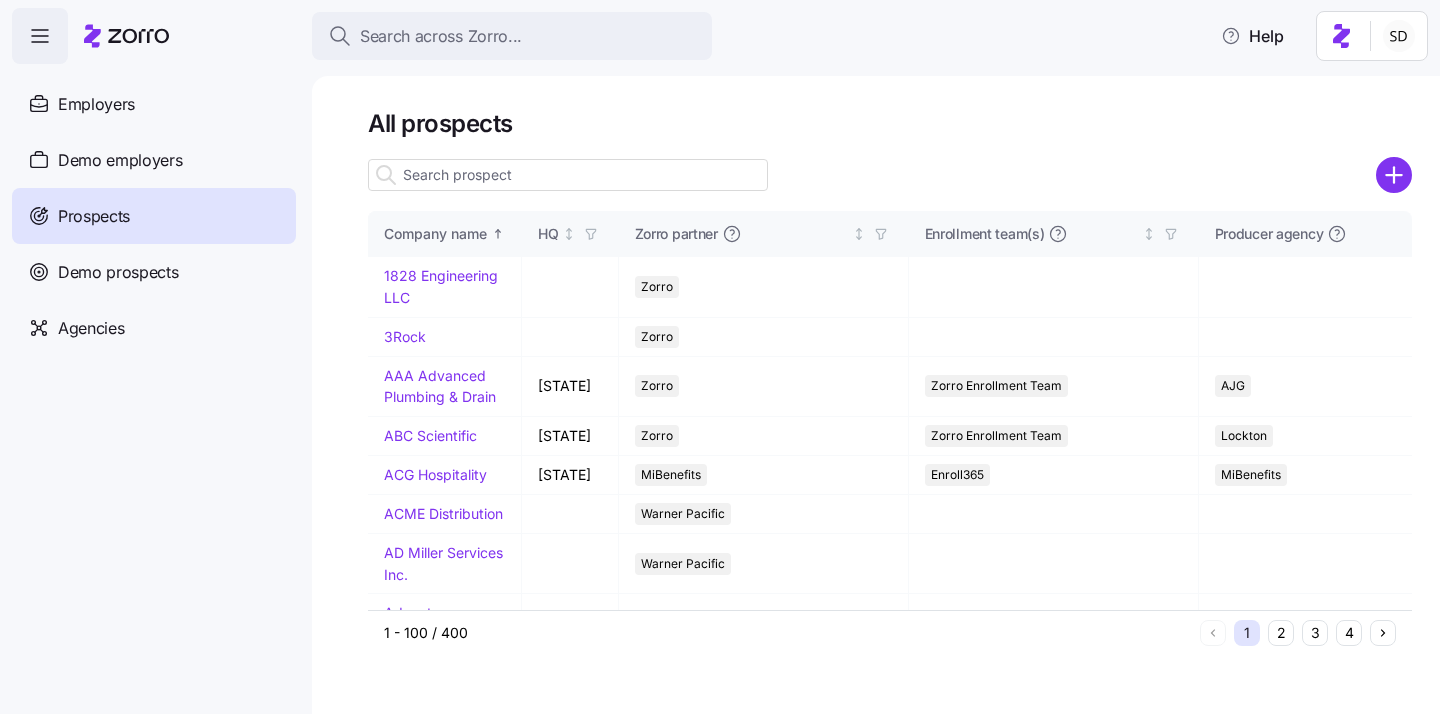 click at bounding box center [568, 175] 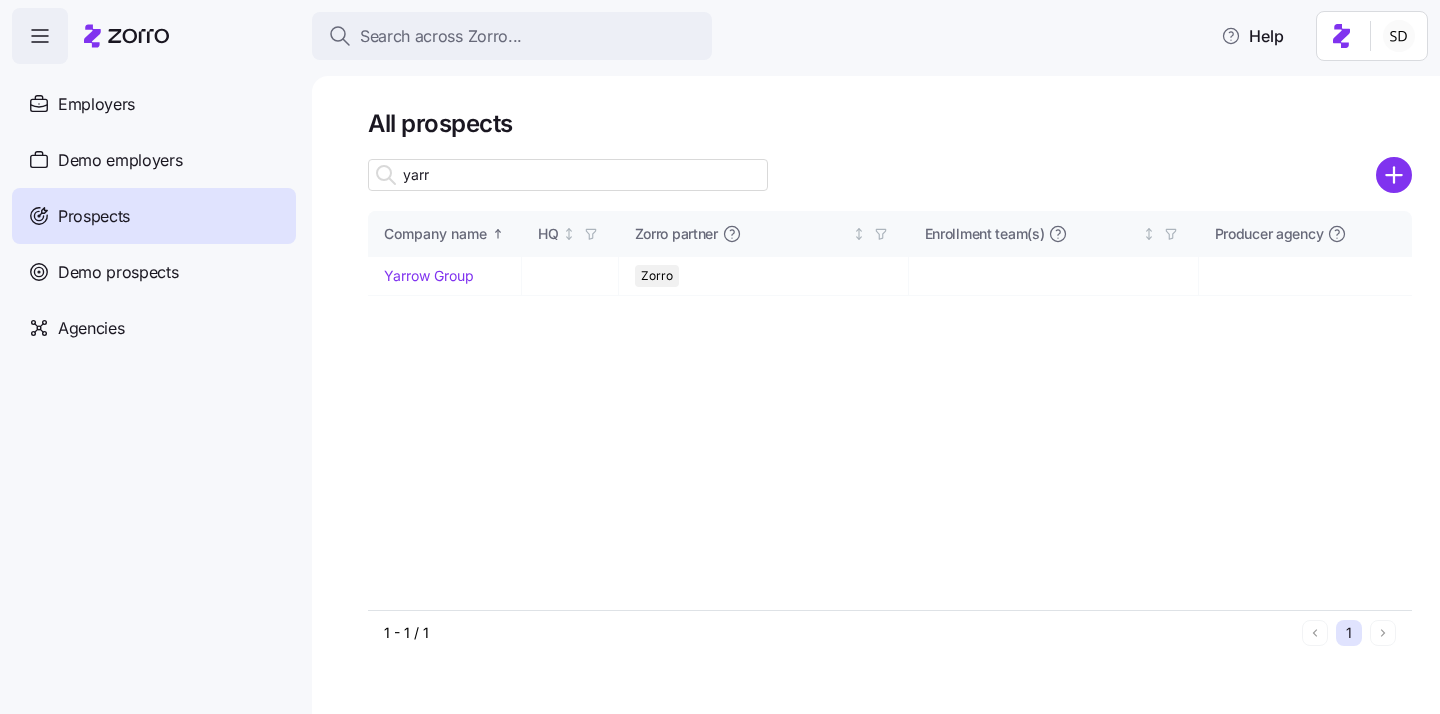 click on "yarr" at bounding box center [568, 175] 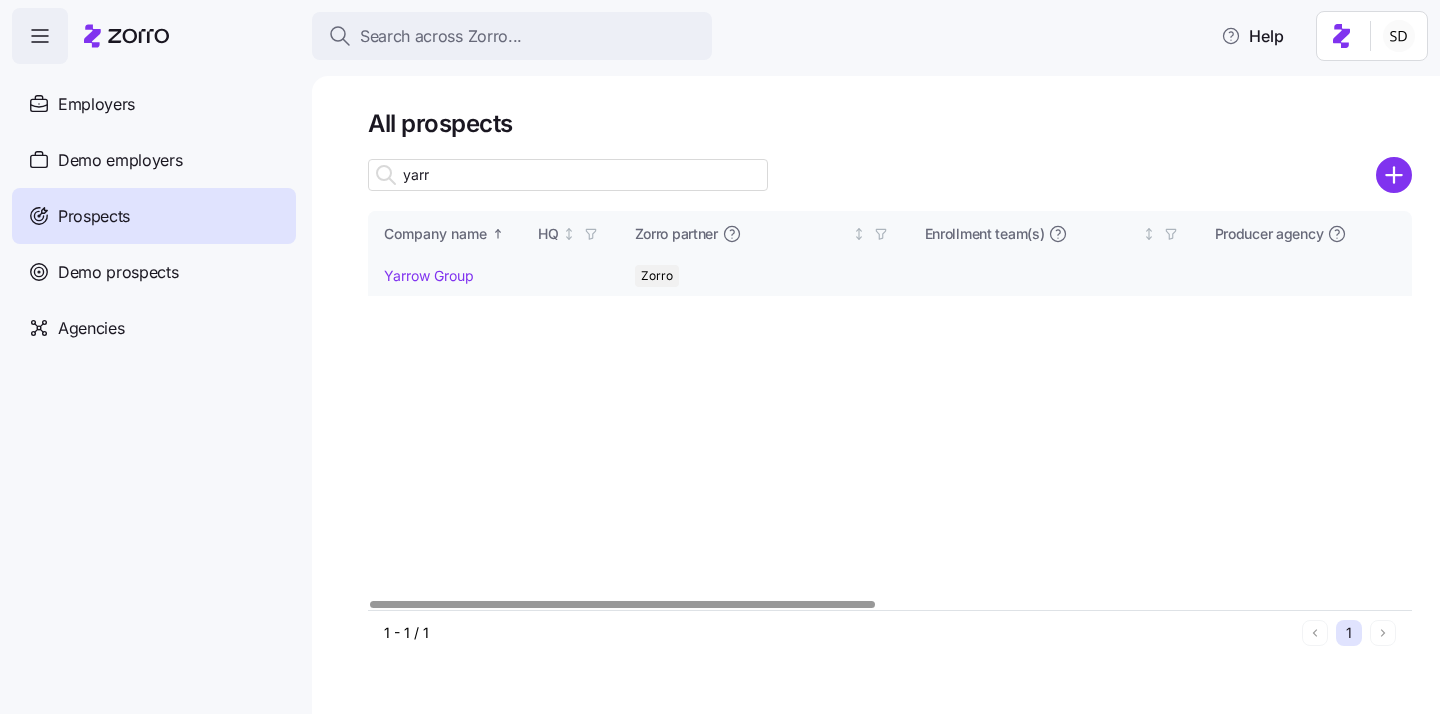 type on "yarr" 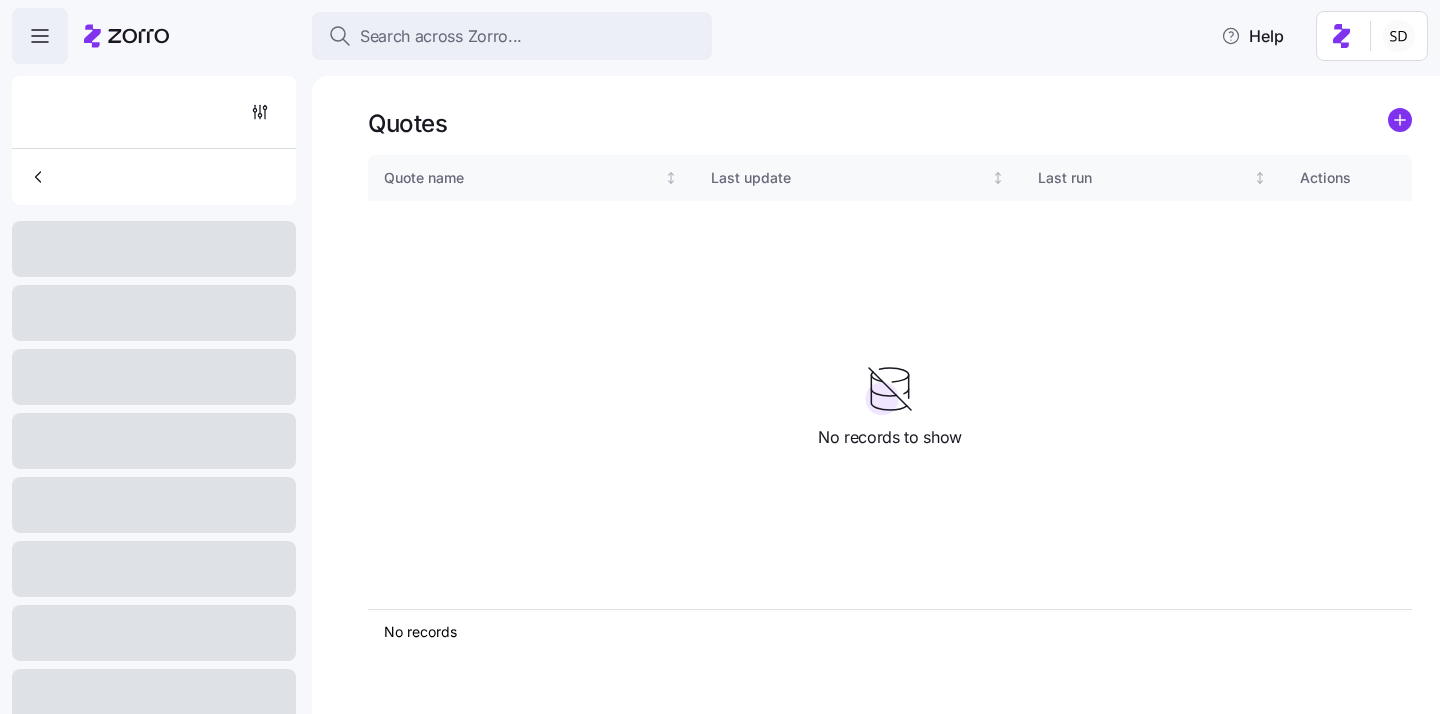 click on "Quote name Last update Last run Actions" at bounding box center (890, 382) 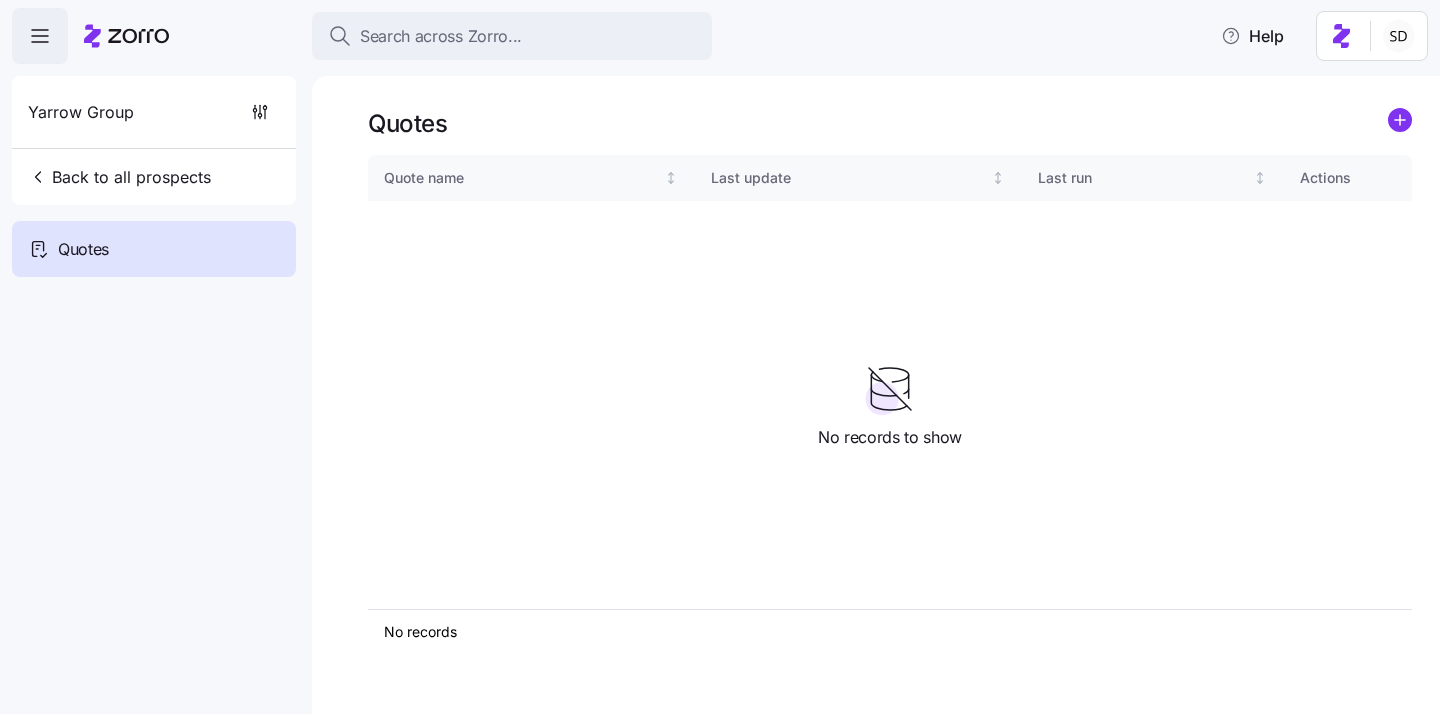 click 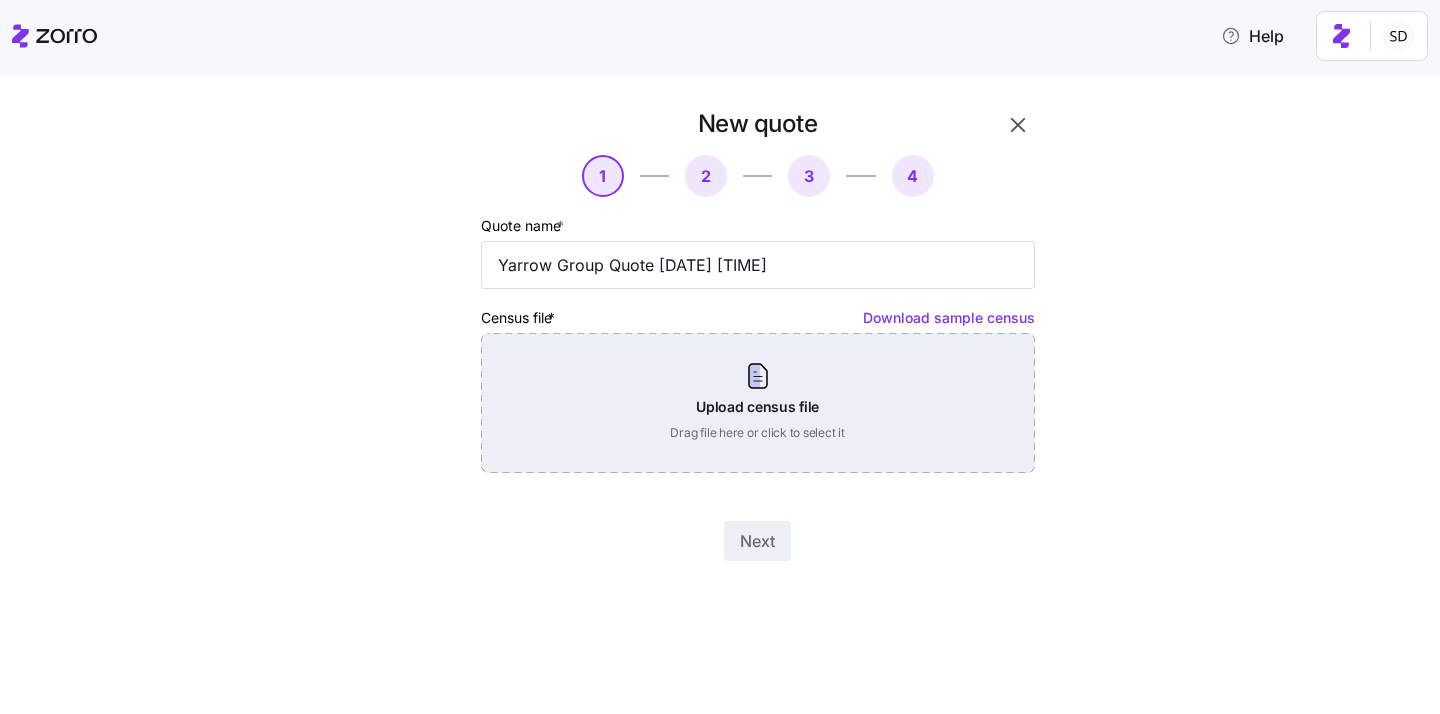 click on "Upload census file Drag file here or click to select it" at bounding box center (758, 403) 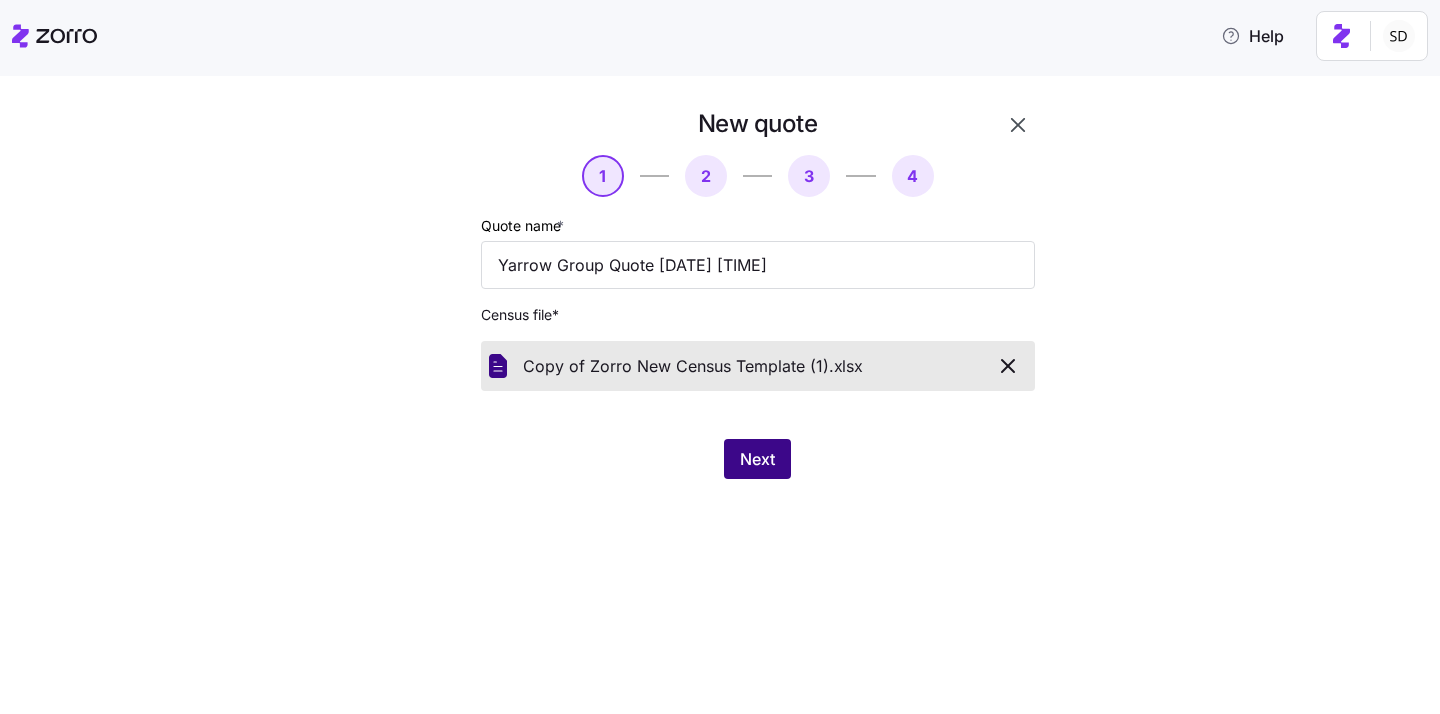 click on "Next" at bounding box center [757, 459] 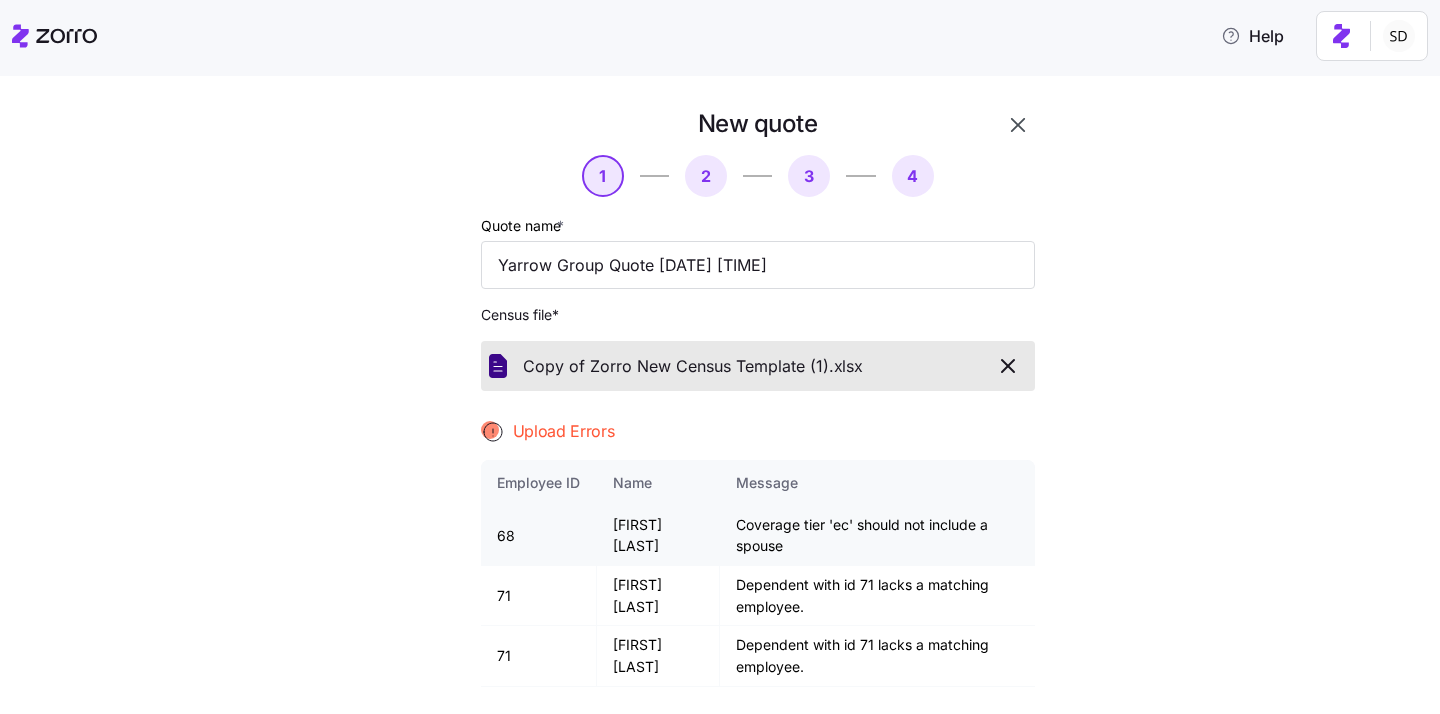 scroll, scrollTop: 206, scrollLeft: 0, axis: vertical 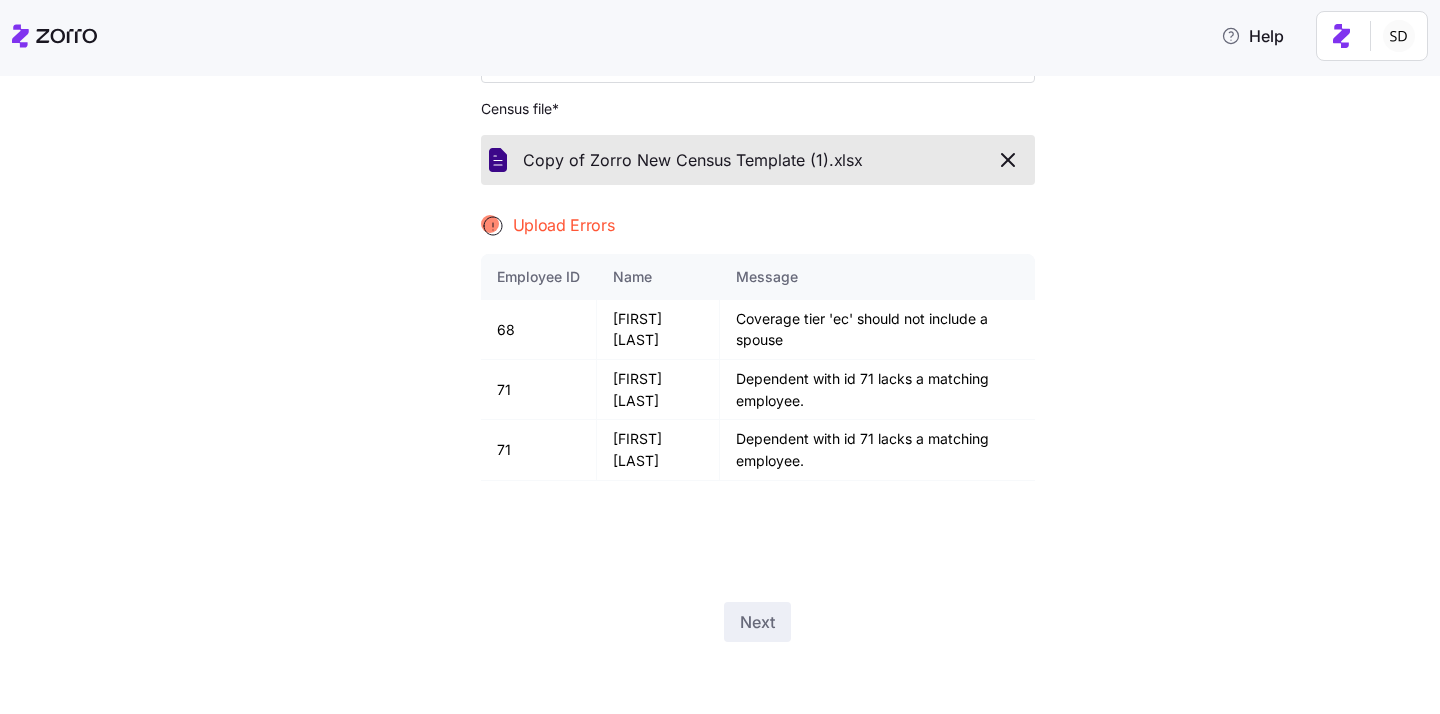 click 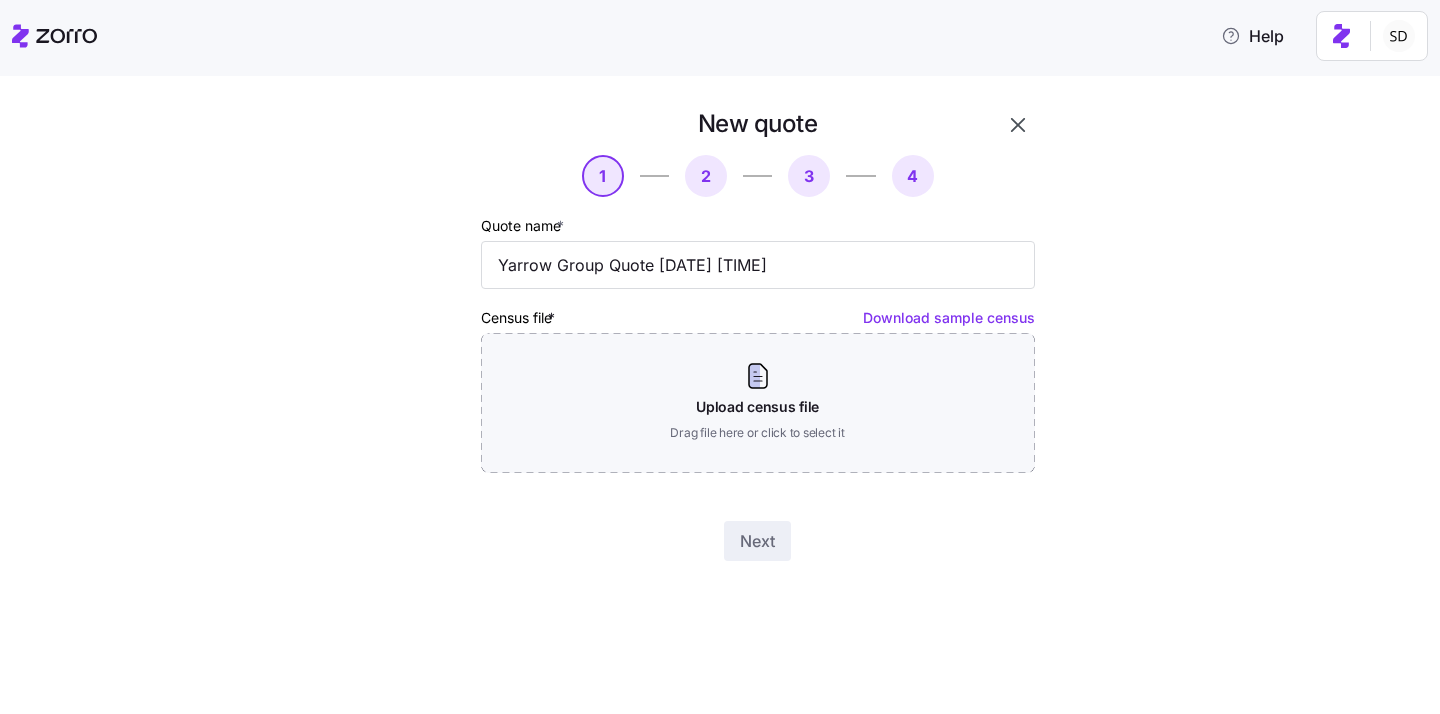 scroll, scrollTop: 0, scrollLeft: 0, axis: both 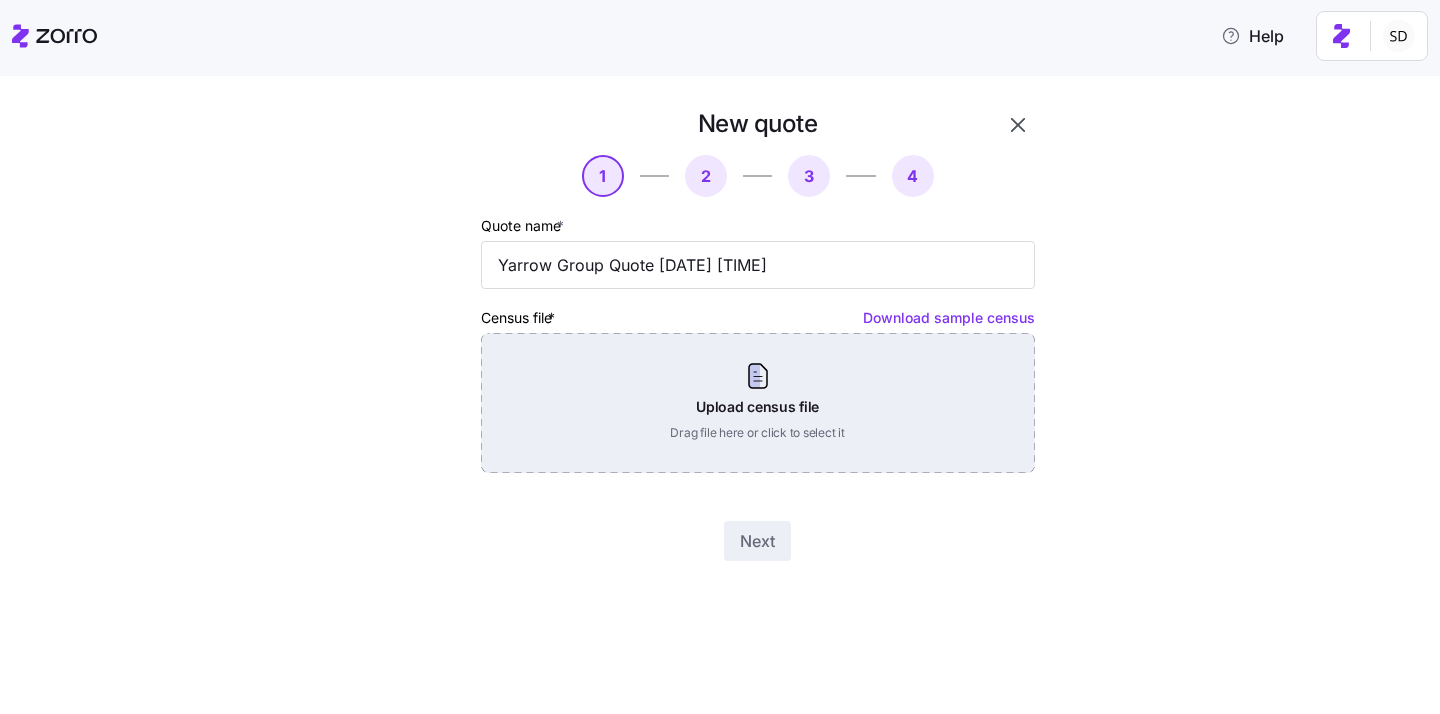 click on "Upload census file Drag file here or click to select it" at bounding box center (758, 403) 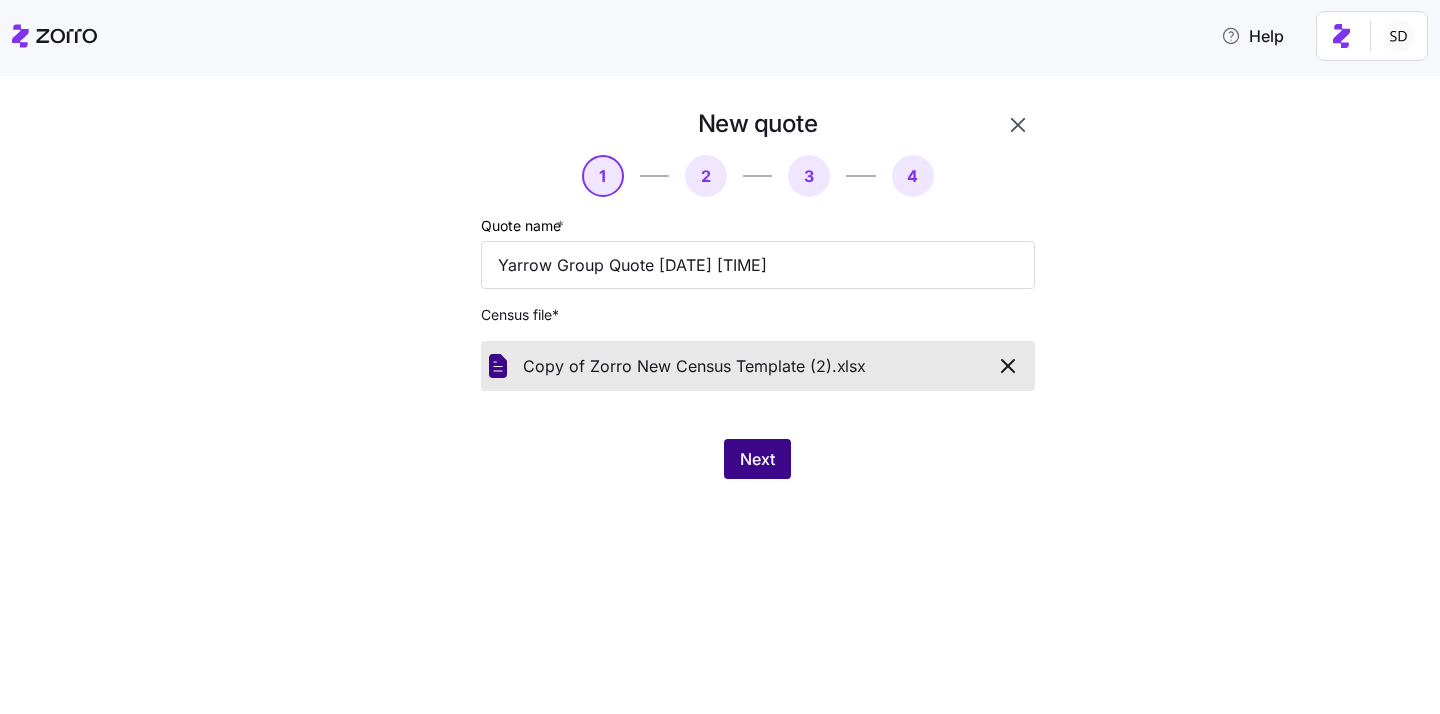 click on "Next" at bounding box center [757, 459] 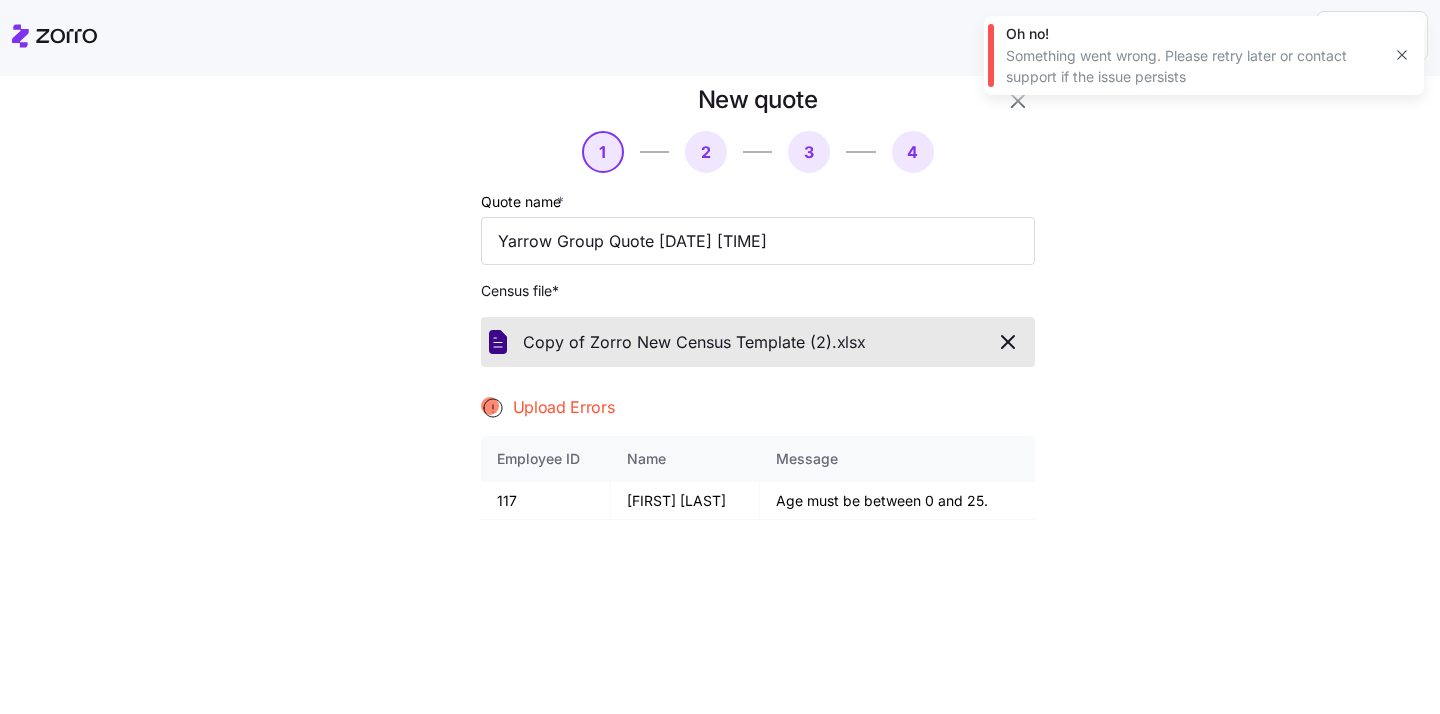 scroll, scrollTop: 32, scrollLeft: 0, axis: vertical 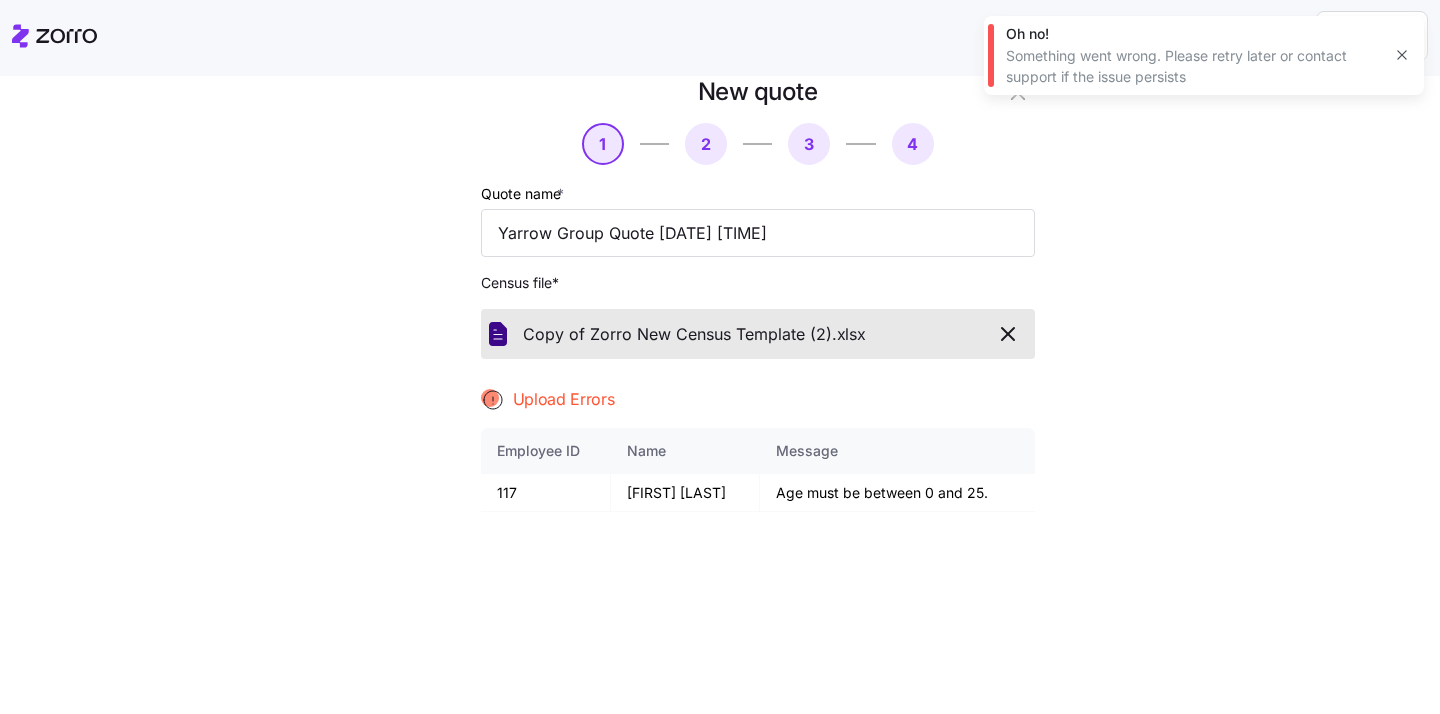 click 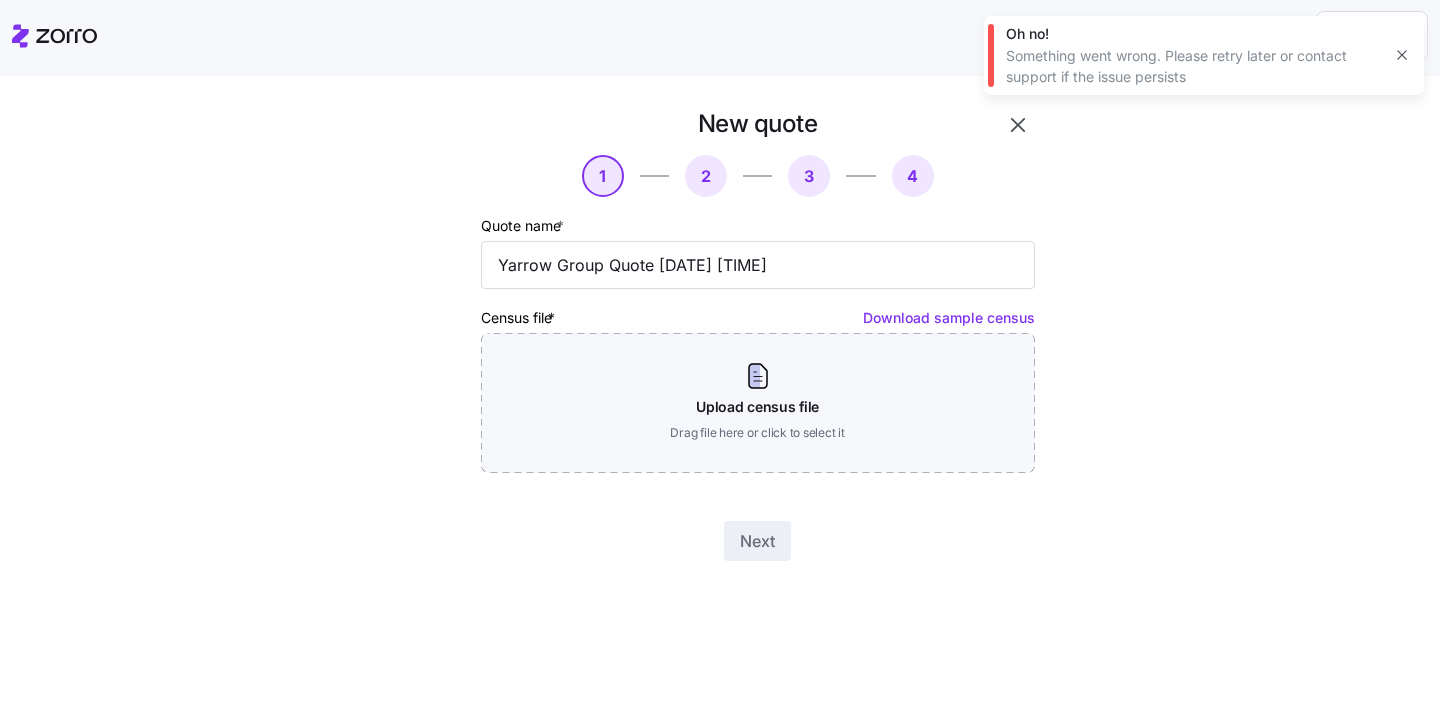 scroll, scrollTop: 0, scrollLeft: 0, axis: both 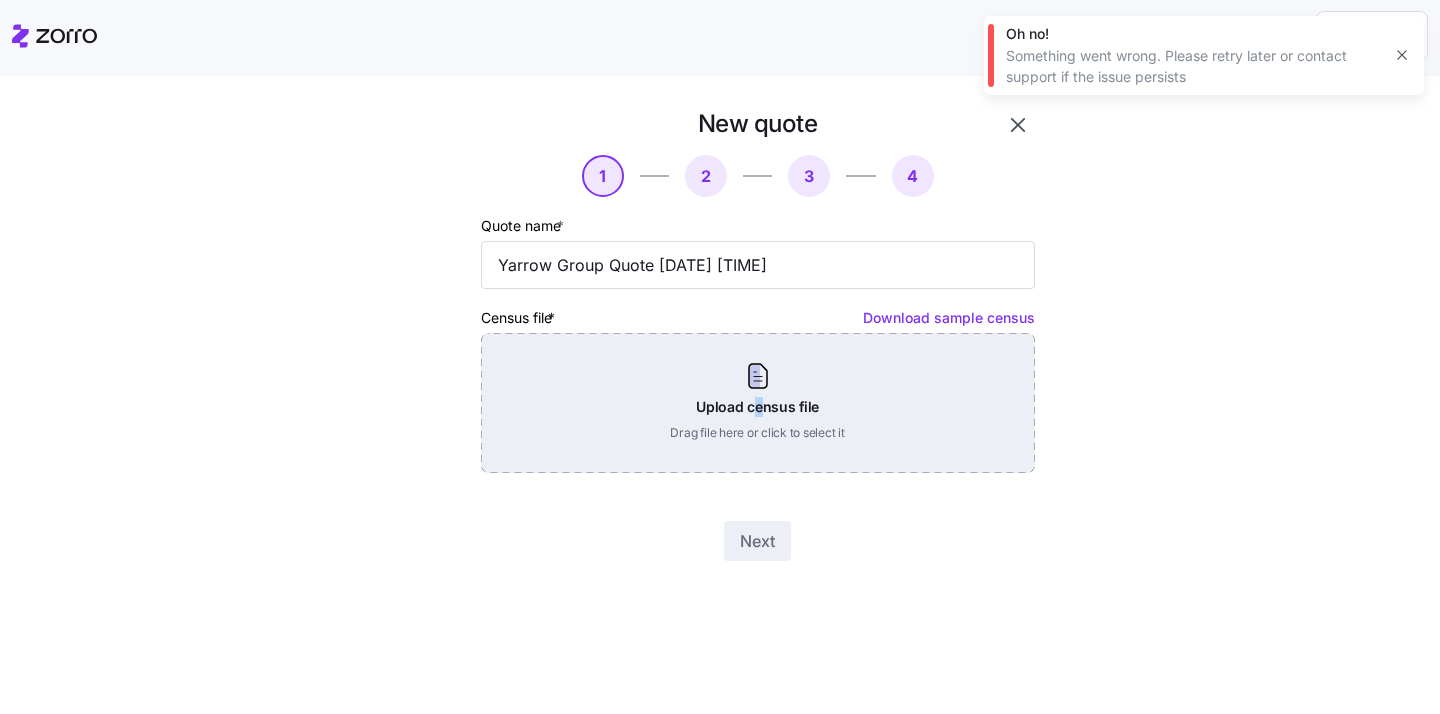 click on "Upload census file Drag file here or click to select it" at bounding box center [758, 403] 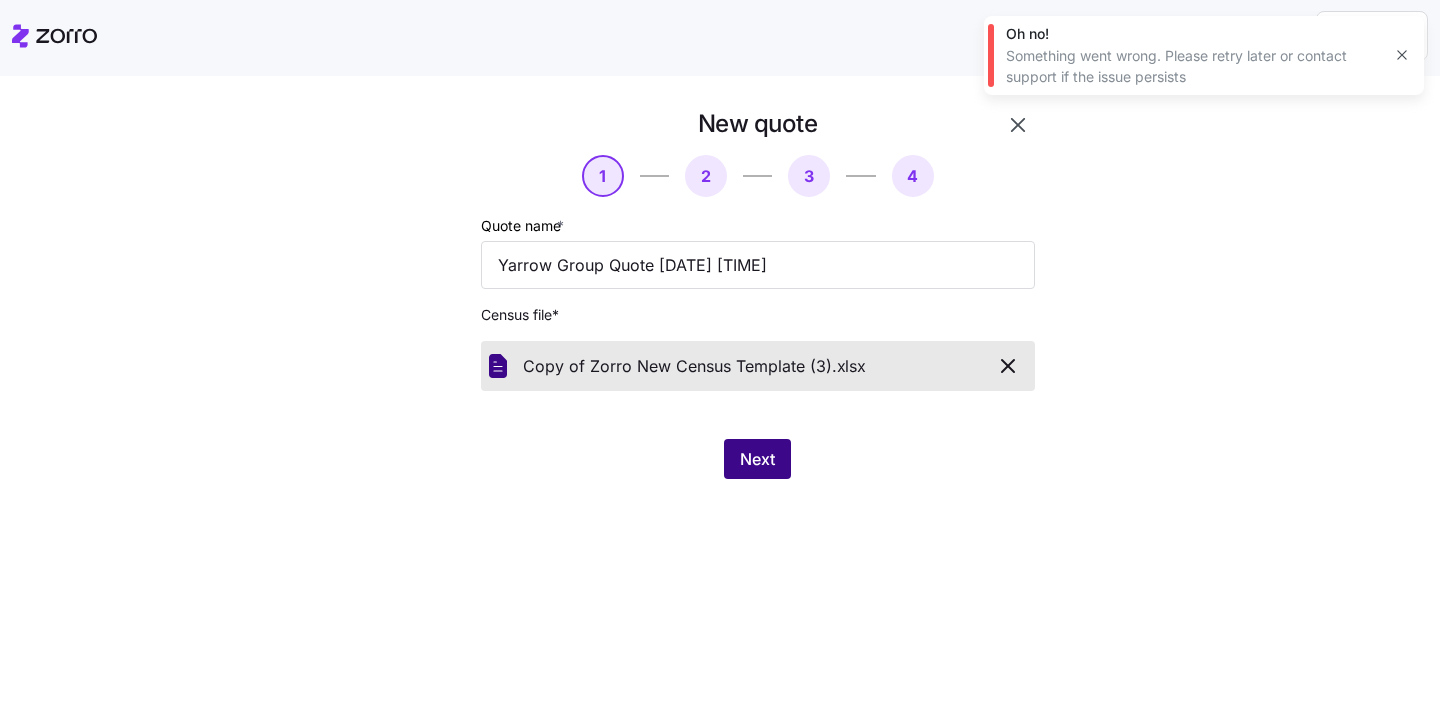click on "Next" at bounding box center (757, 459) 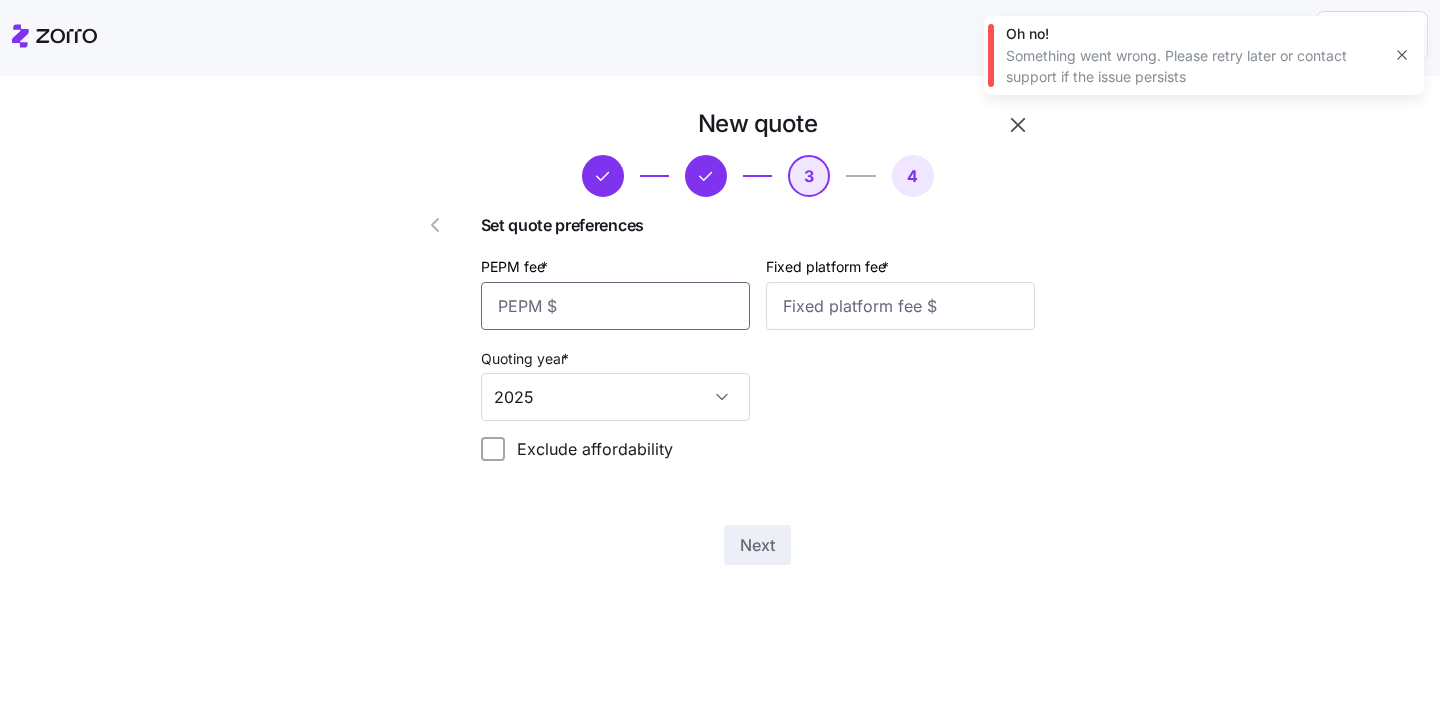click on "PEPM fee  *" at bounding box center (615, 306) 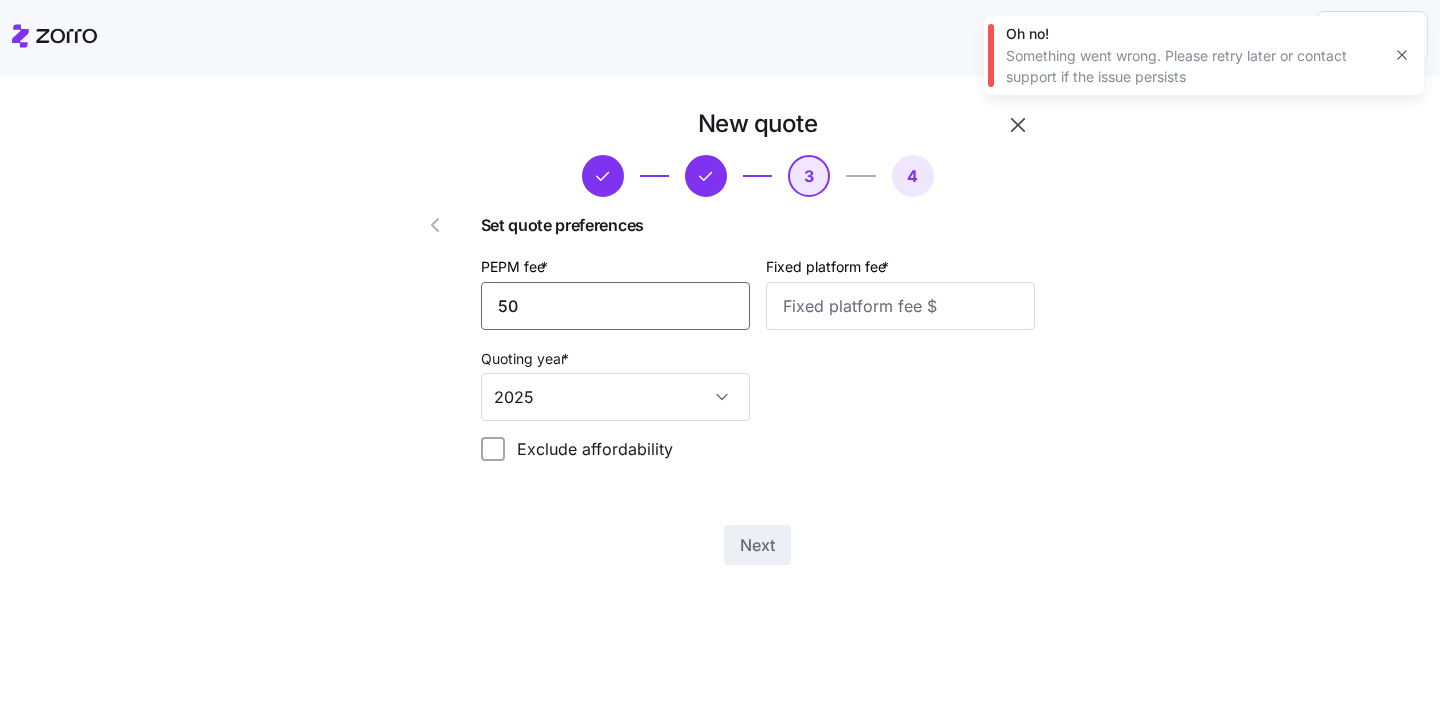 type on "50" 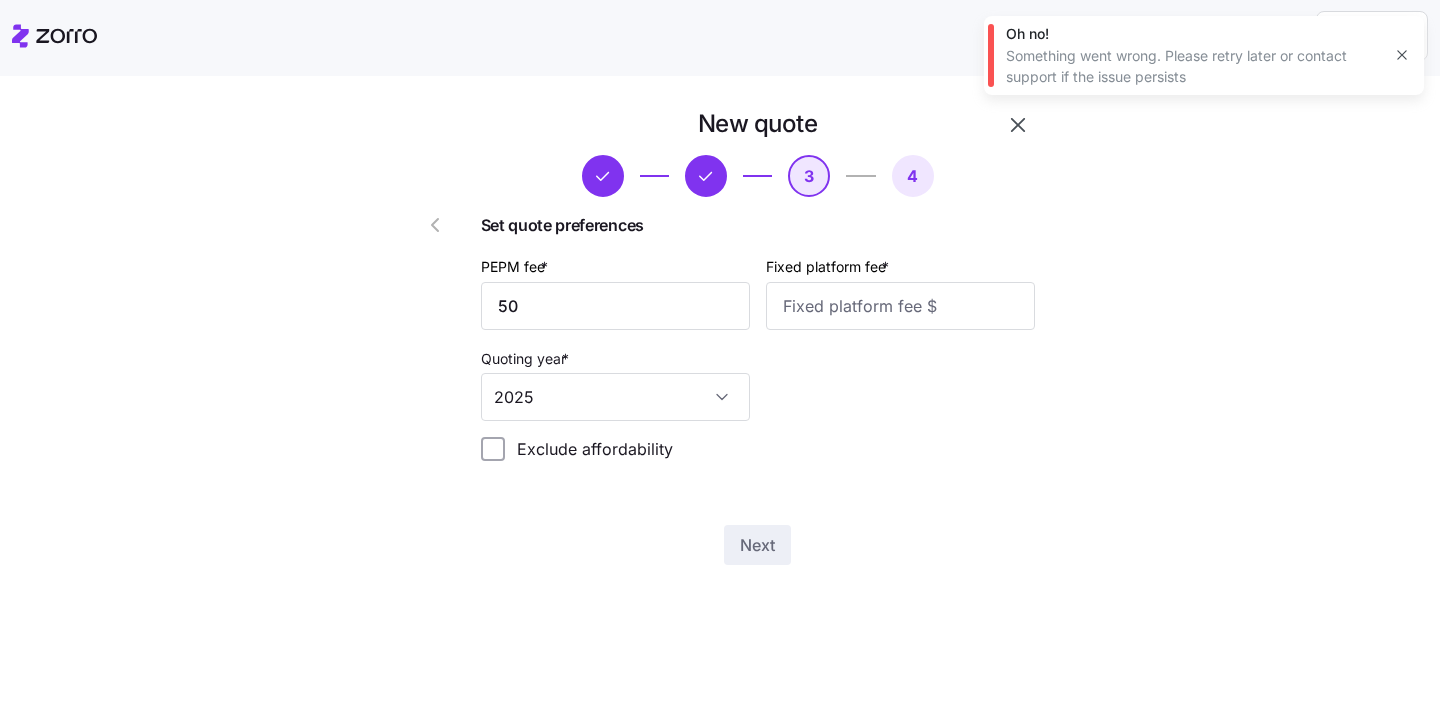 click on "Set quote preferences PEPM fee * 50 Fixed platform fee * Quoting year * 2025 Exclude affordability" at bounding box center (758, 345) 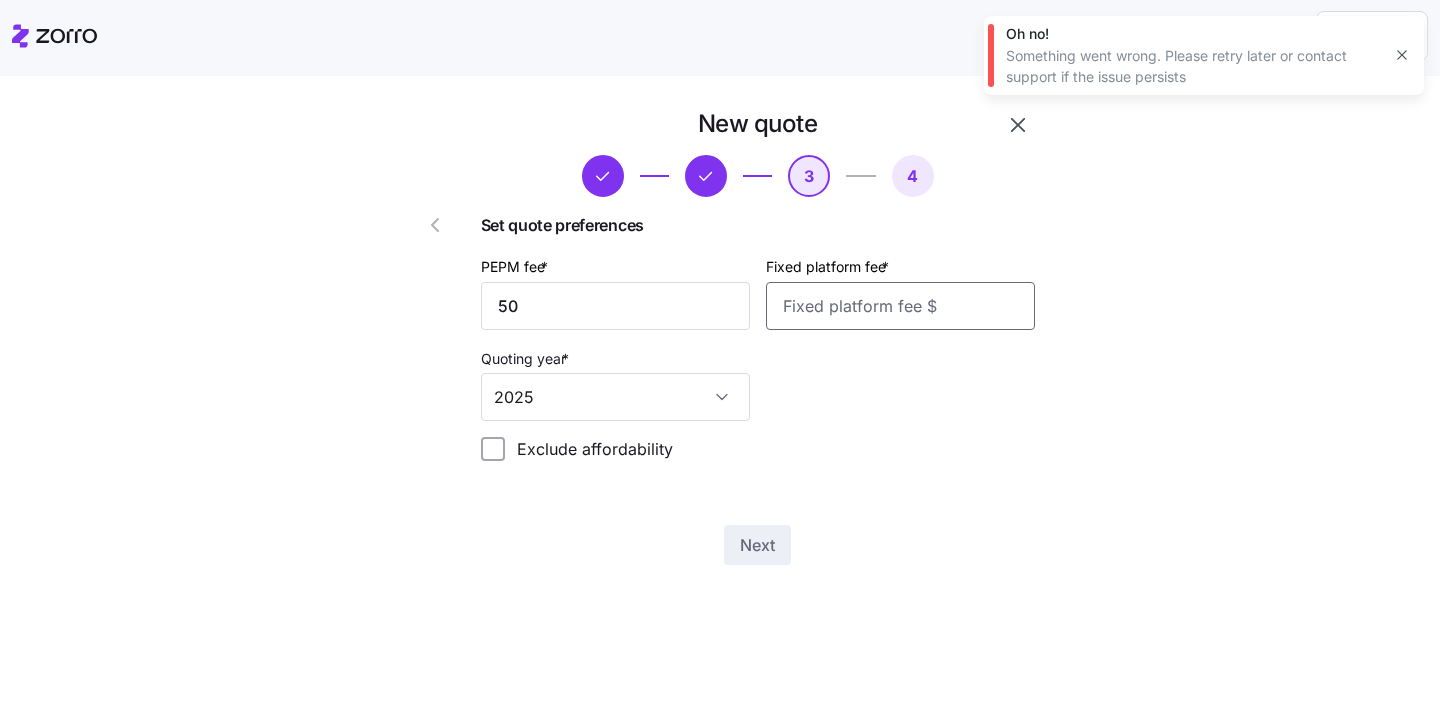 click on "Fixed platform fee  *" at bounding box center (900, 306) 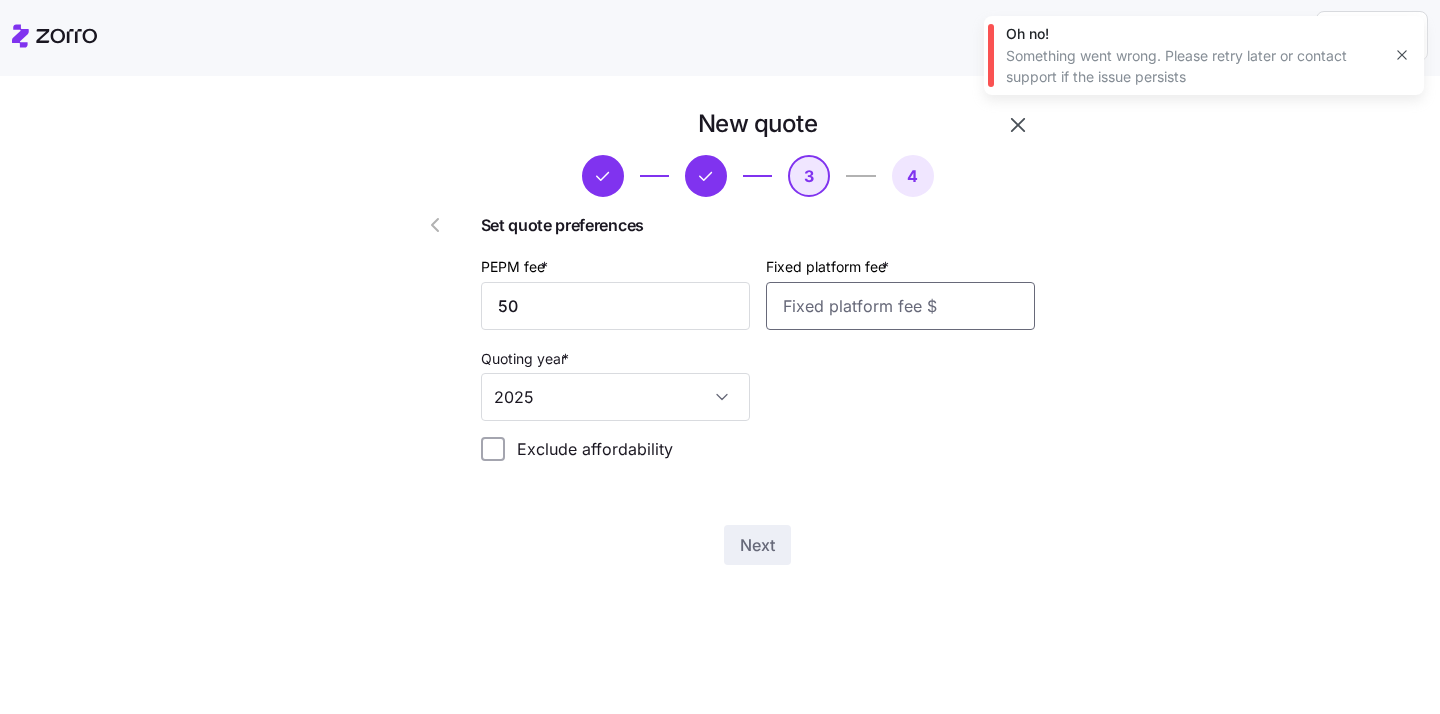 type on "0" 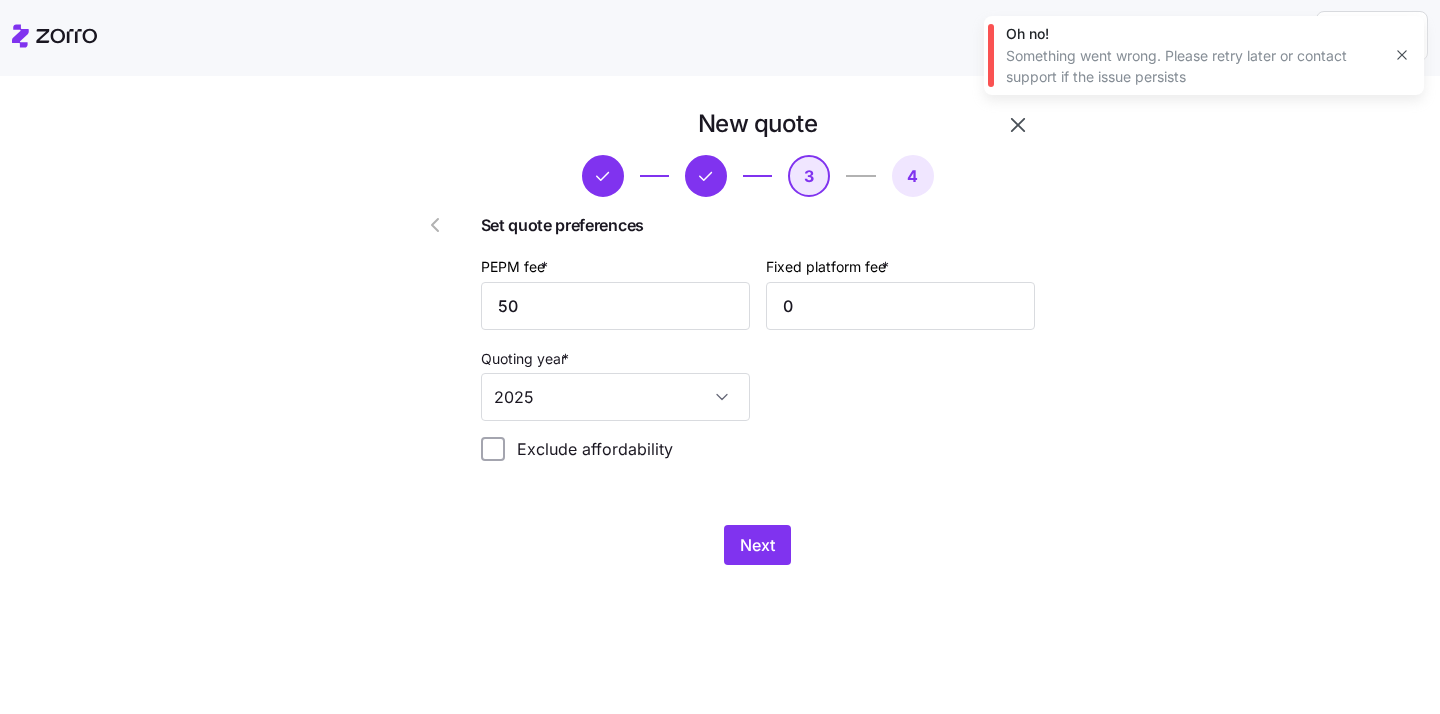 click on "Set quote preferences PEPM fee * 50 Fixed platform fee * 0 Quoting year * 2025 Exclude affordability" at bounding box center (758, 345) 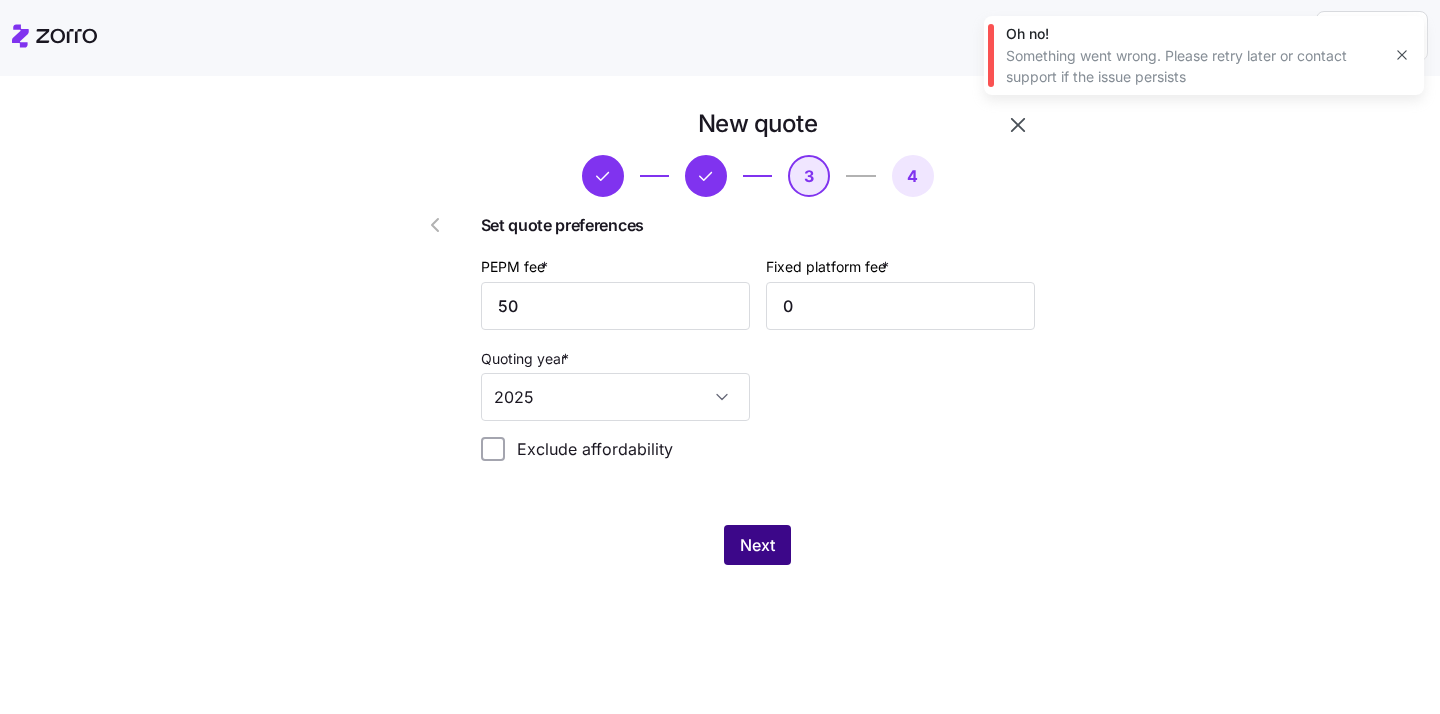 click on "Next" at bounding box center [757, 545] 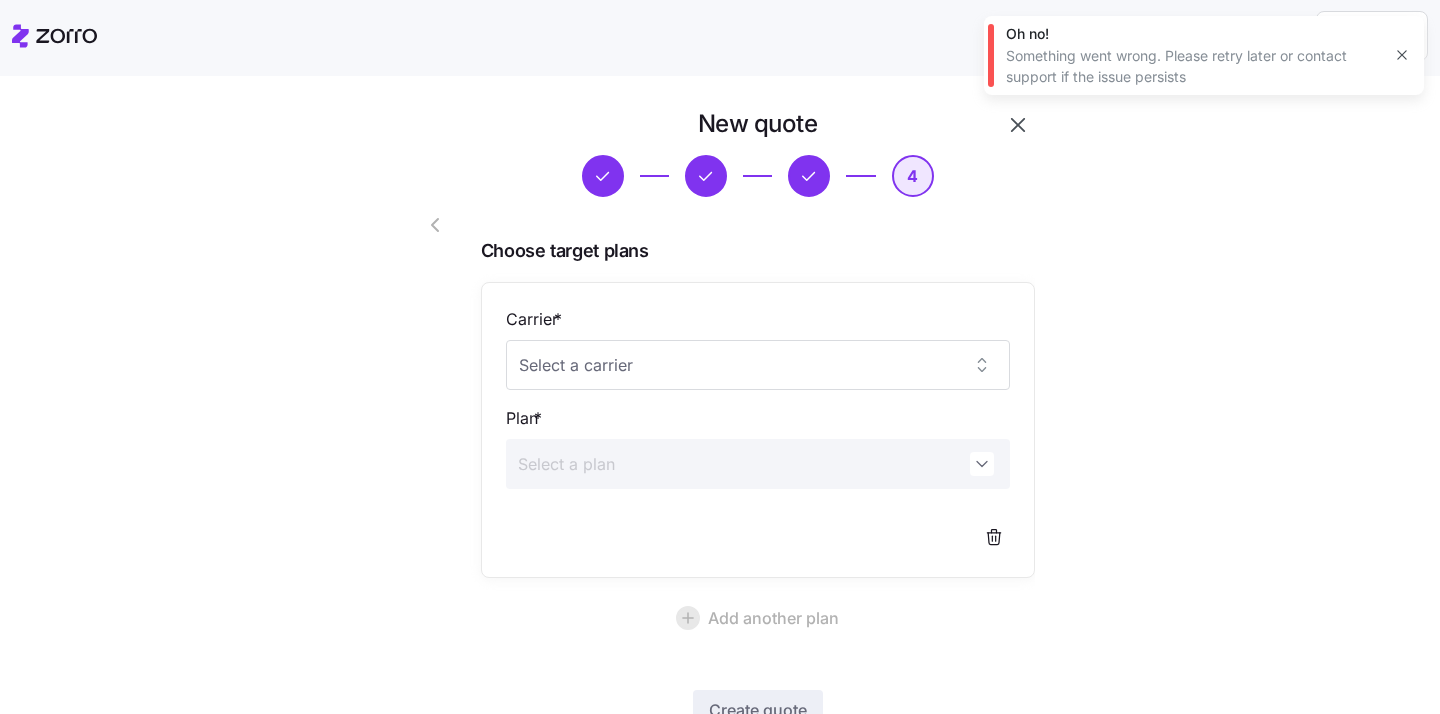 click 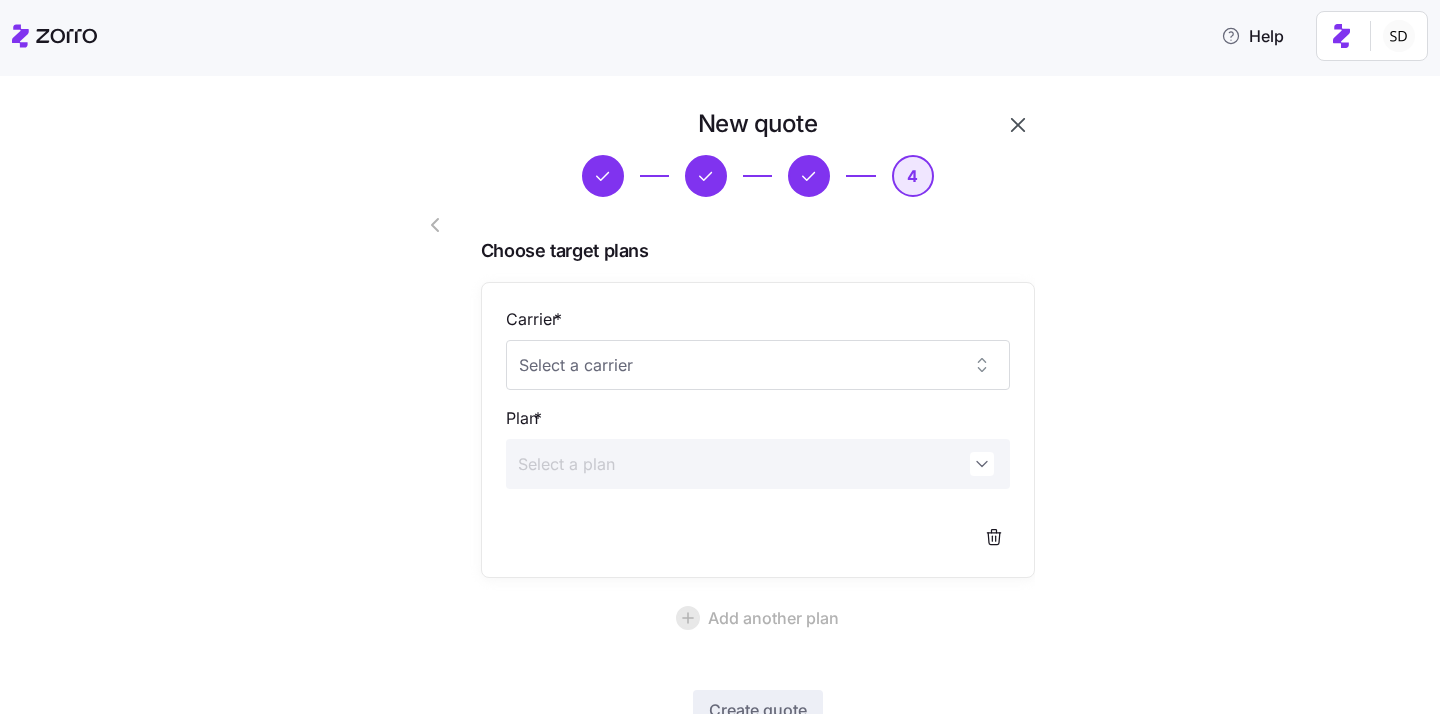 scroll, scrollTop: 147, scrollLeft: 0, axis: vertical 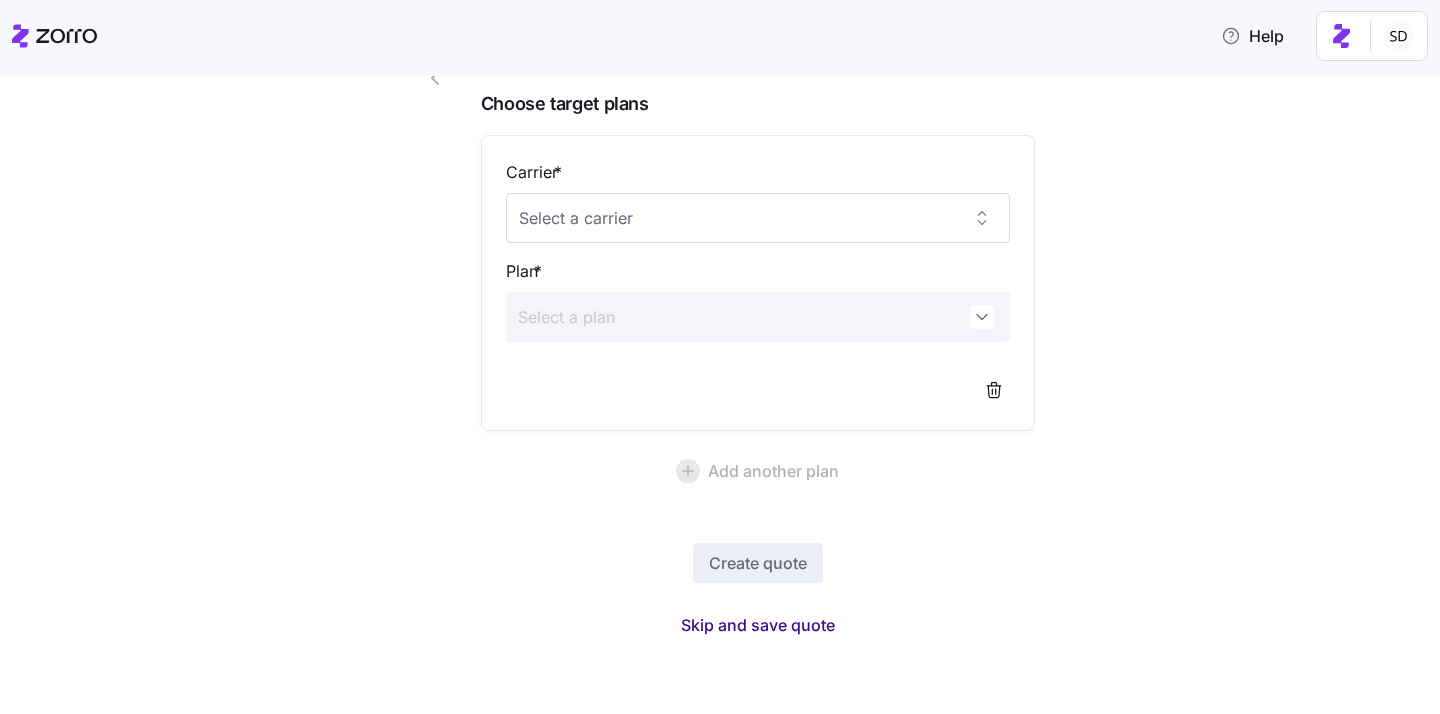 click on "Skip and save quote" at bounding box center (758, 625) 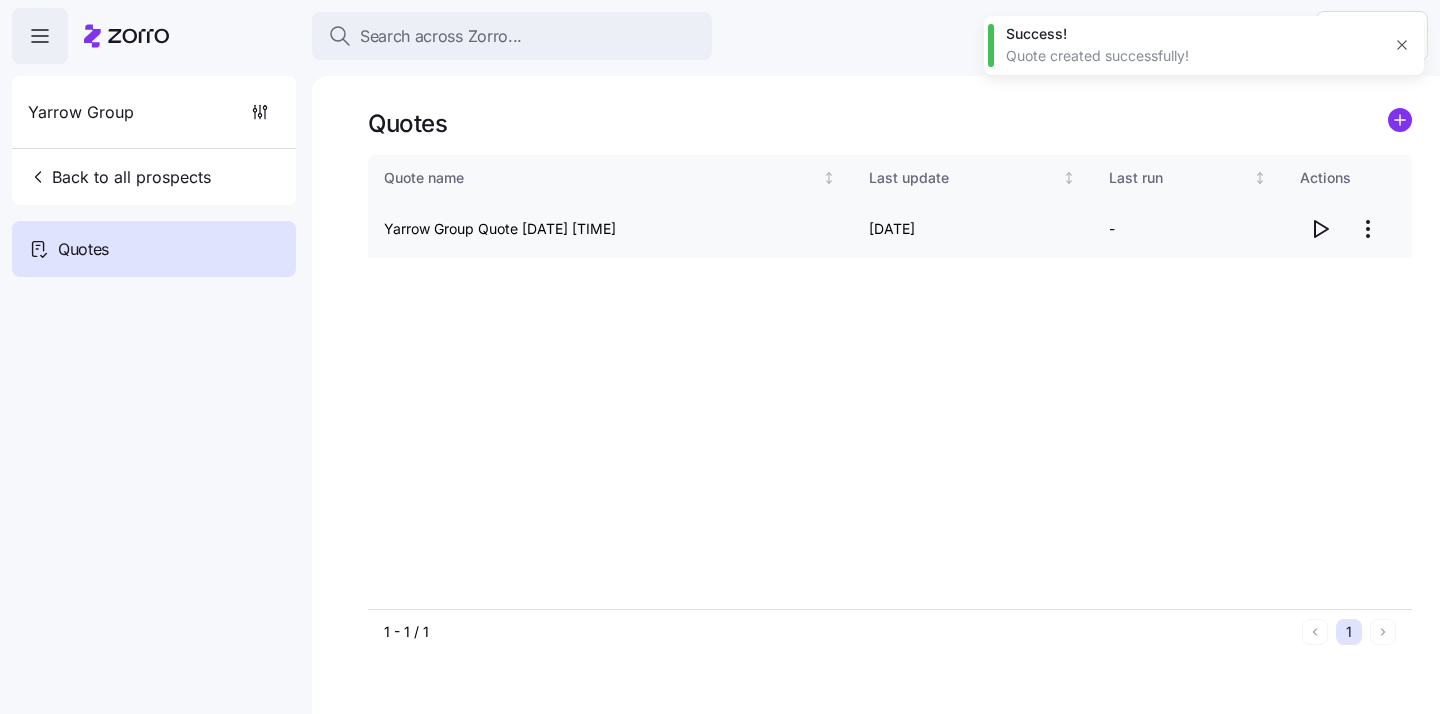 click 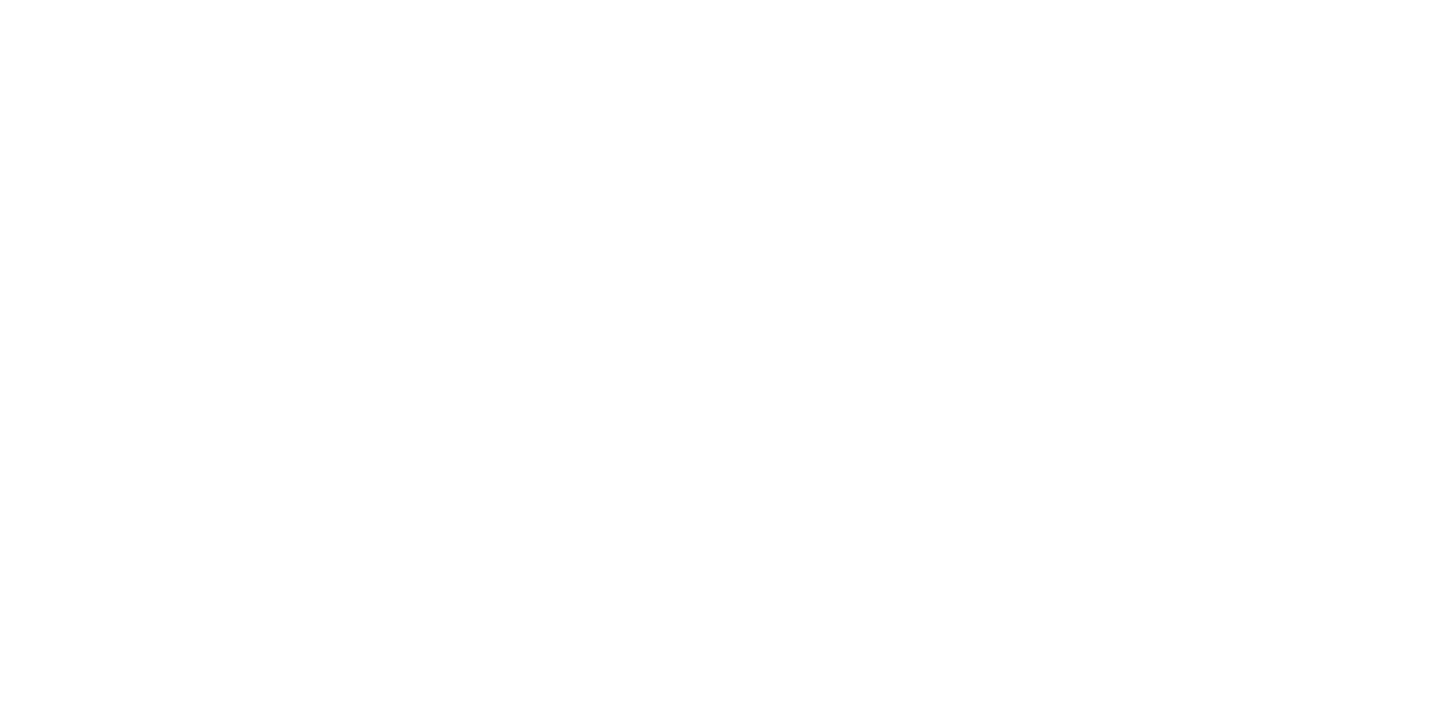 scroll, scrollTop: 0, scrollLeft: 0, axis: both 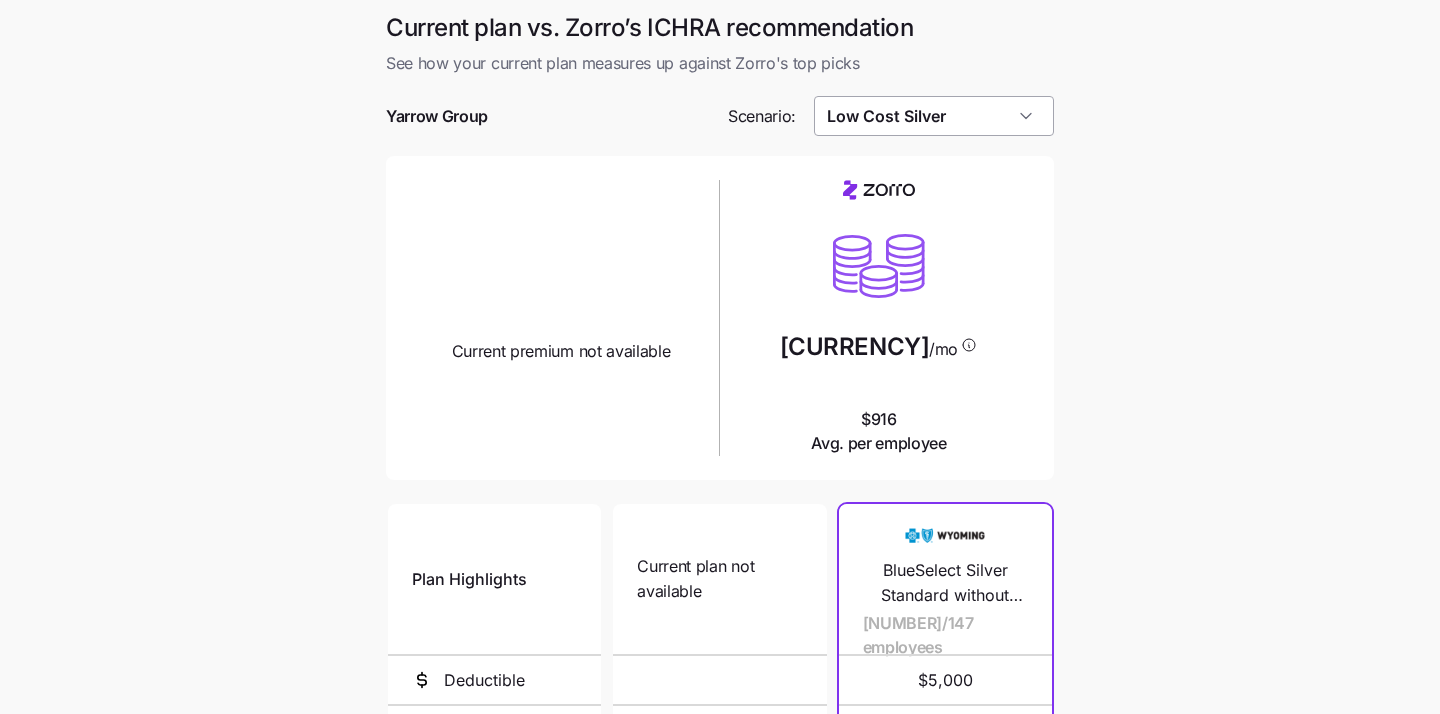click on "Low Cost Silver" at bounding box center (934, 116) 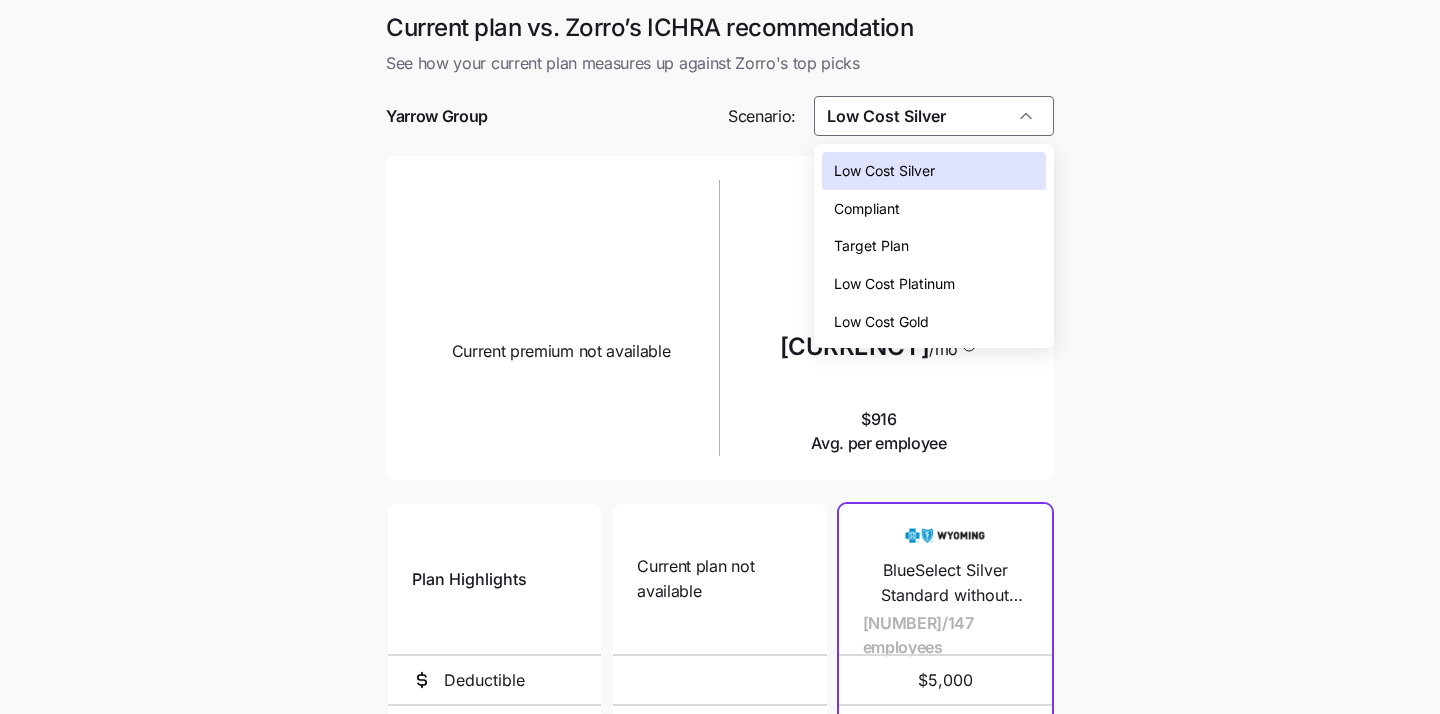 click on "Target Plan" at bounding box center [934, 246] 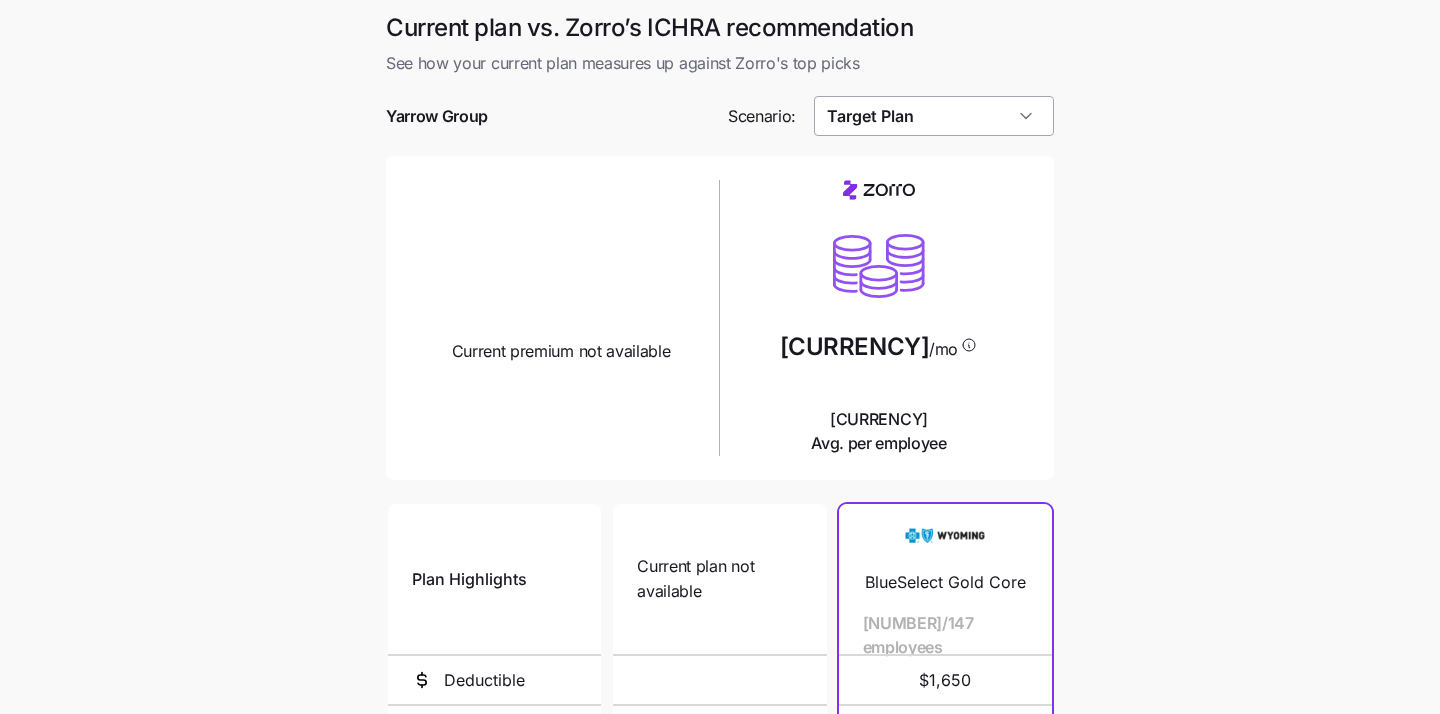 click on "Target Plan" at bounding box center [934, 116] 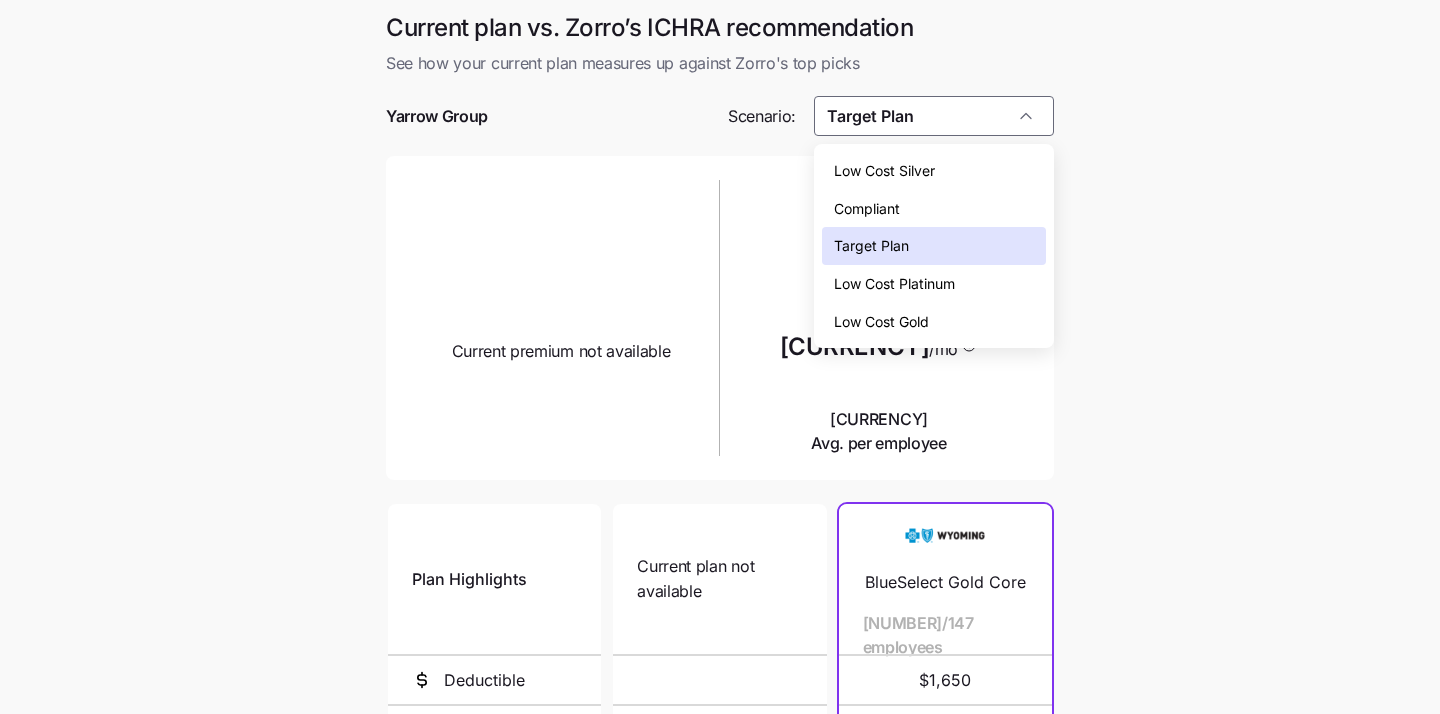 click on "Compliant" at bounding box center [934, 209] 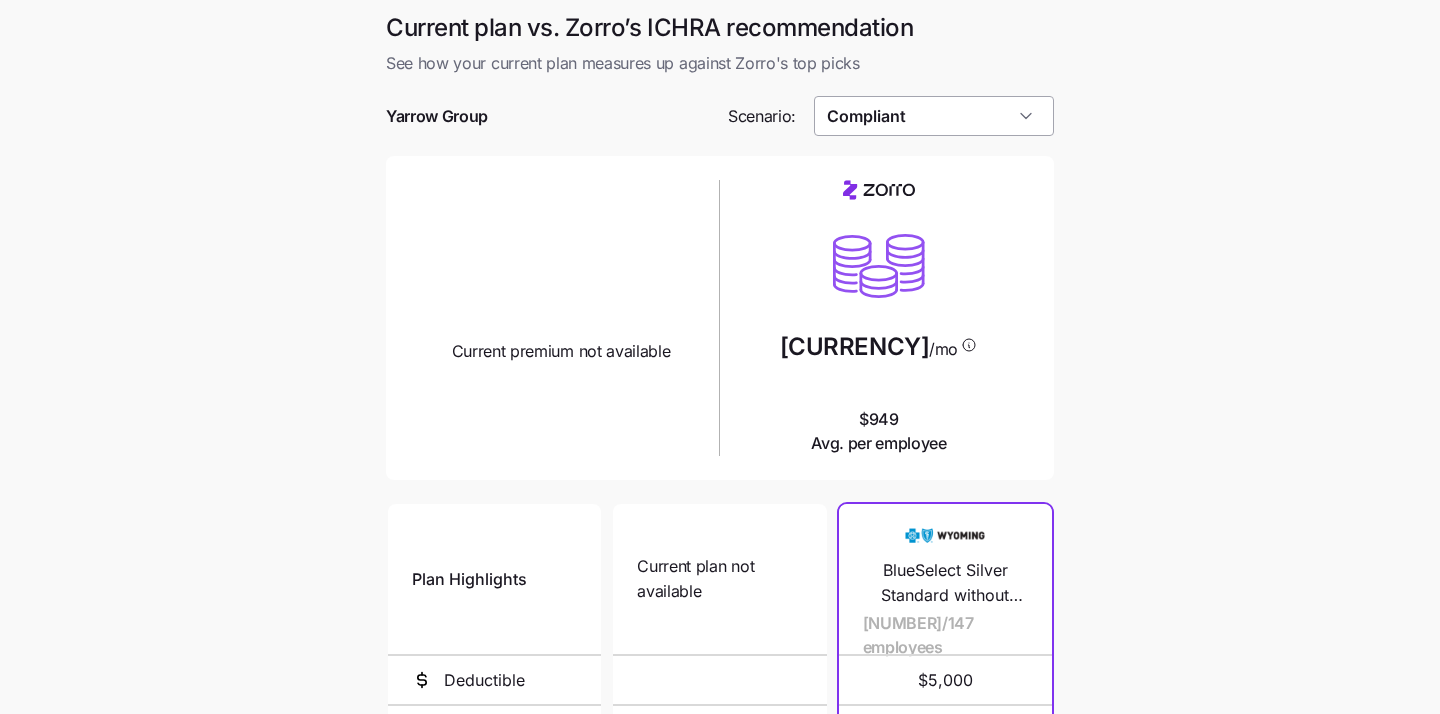 click on "Compliant" at bounding box center (934, 116) 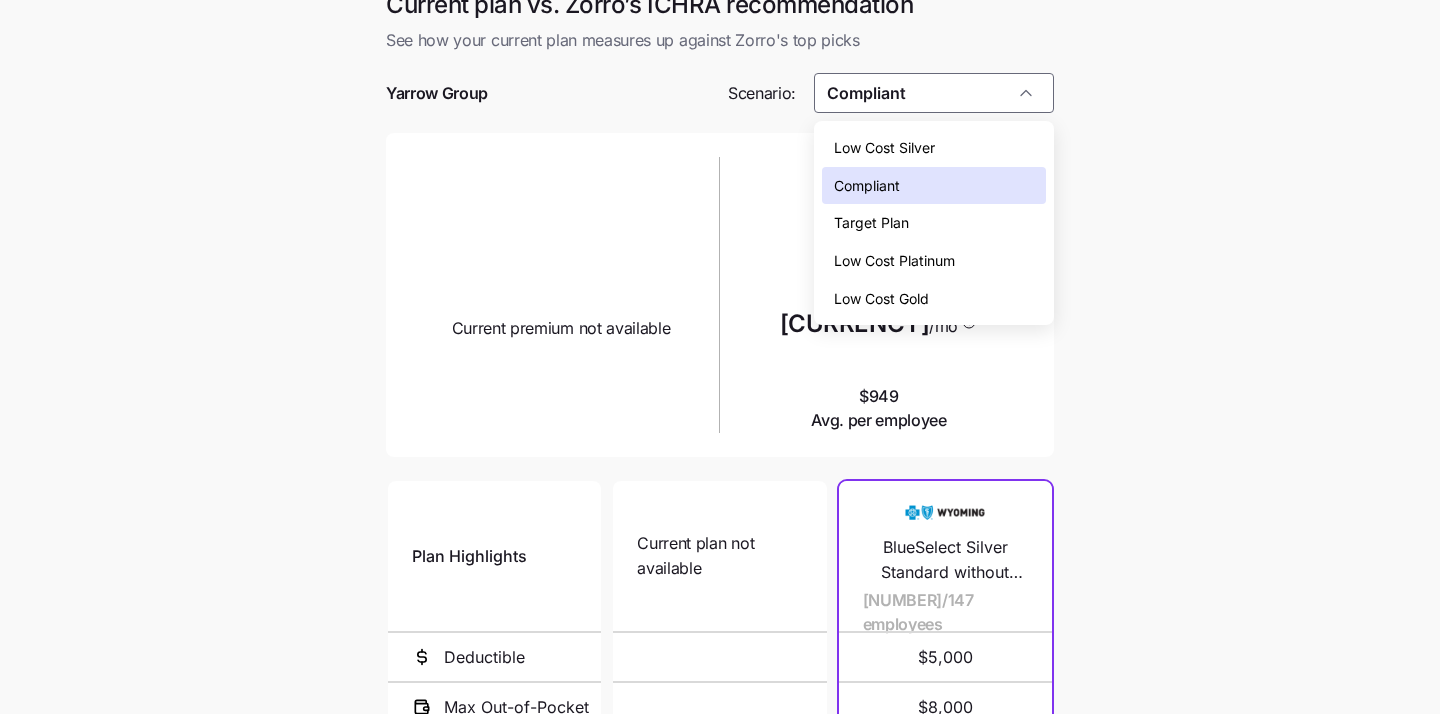 scroll, scrollTop: 0, scrollLeft: 0, axis: both 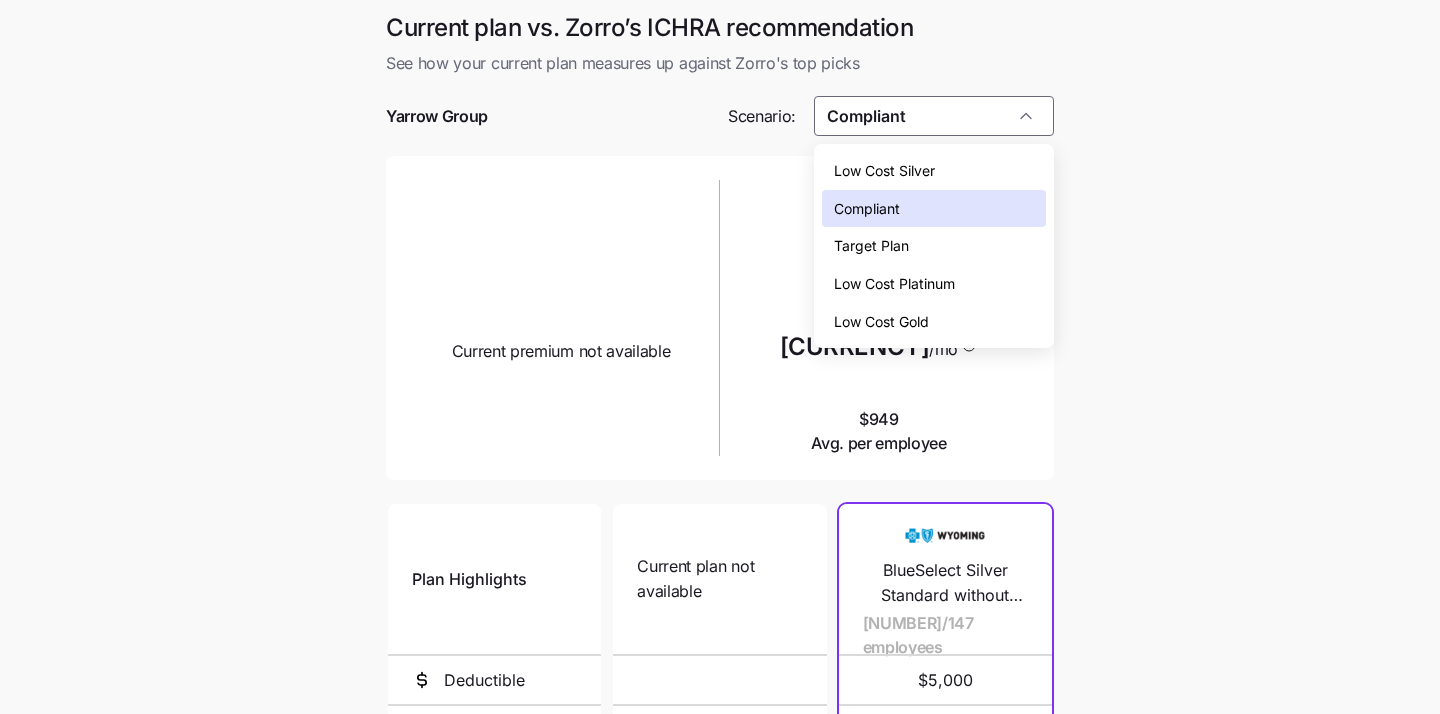 click on "Target Plan" at bounding box center (871, 246) 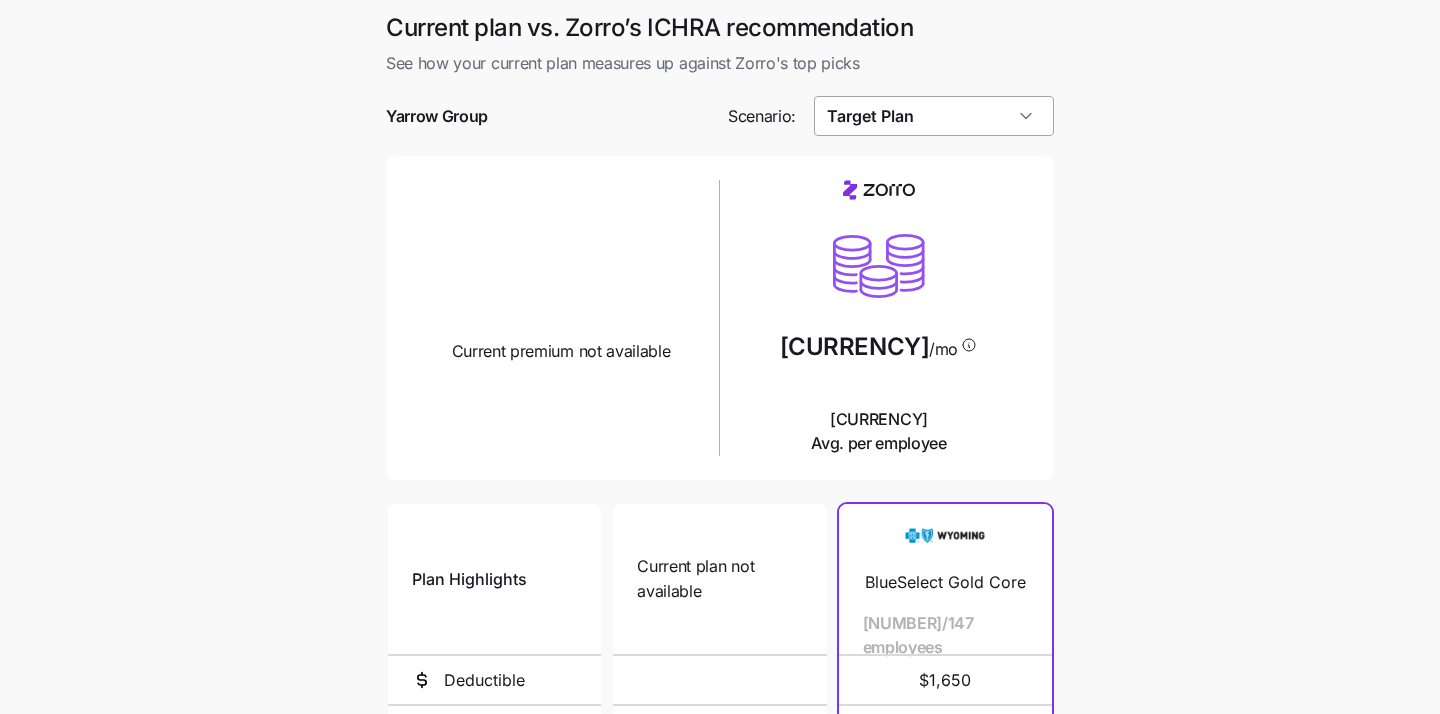 click on "Target Plan" at bounding box center [934, 116] 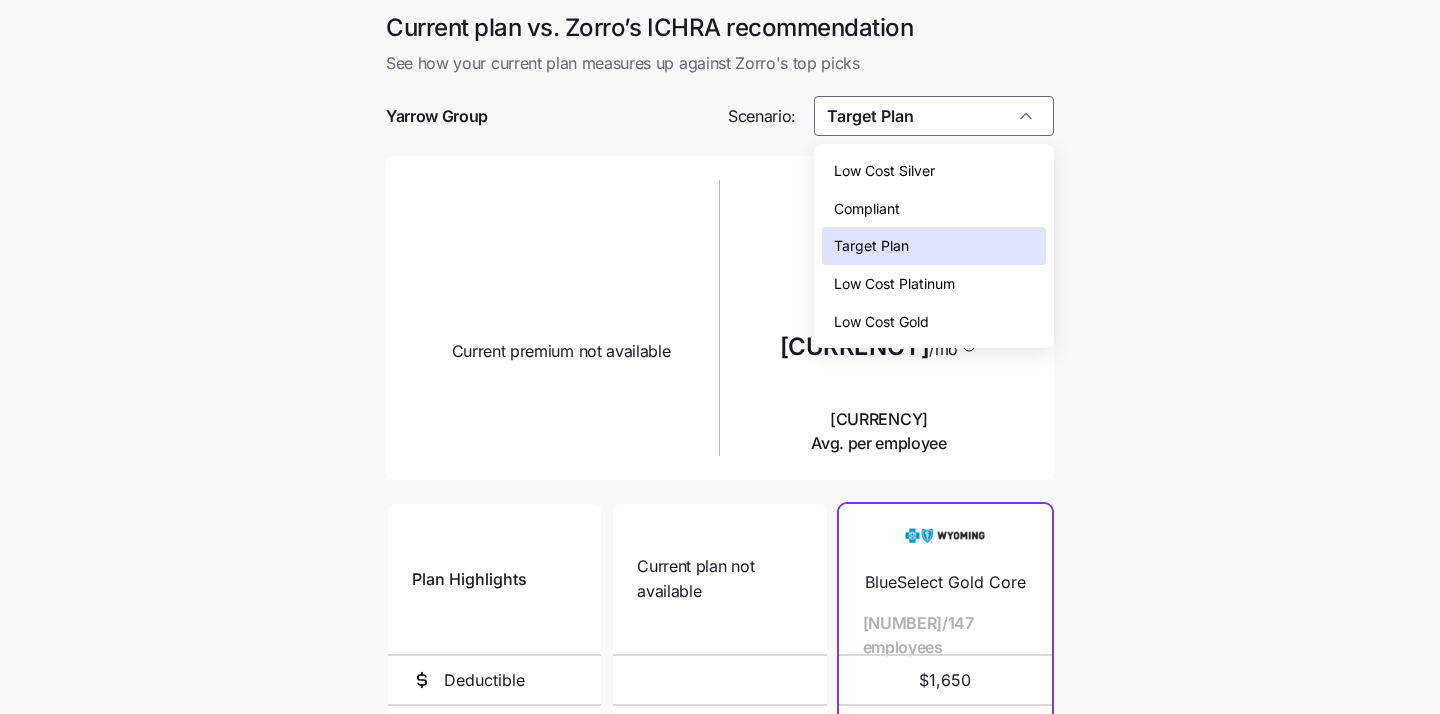 click on "Low Cost Silver" at bounding box center (884, 171) 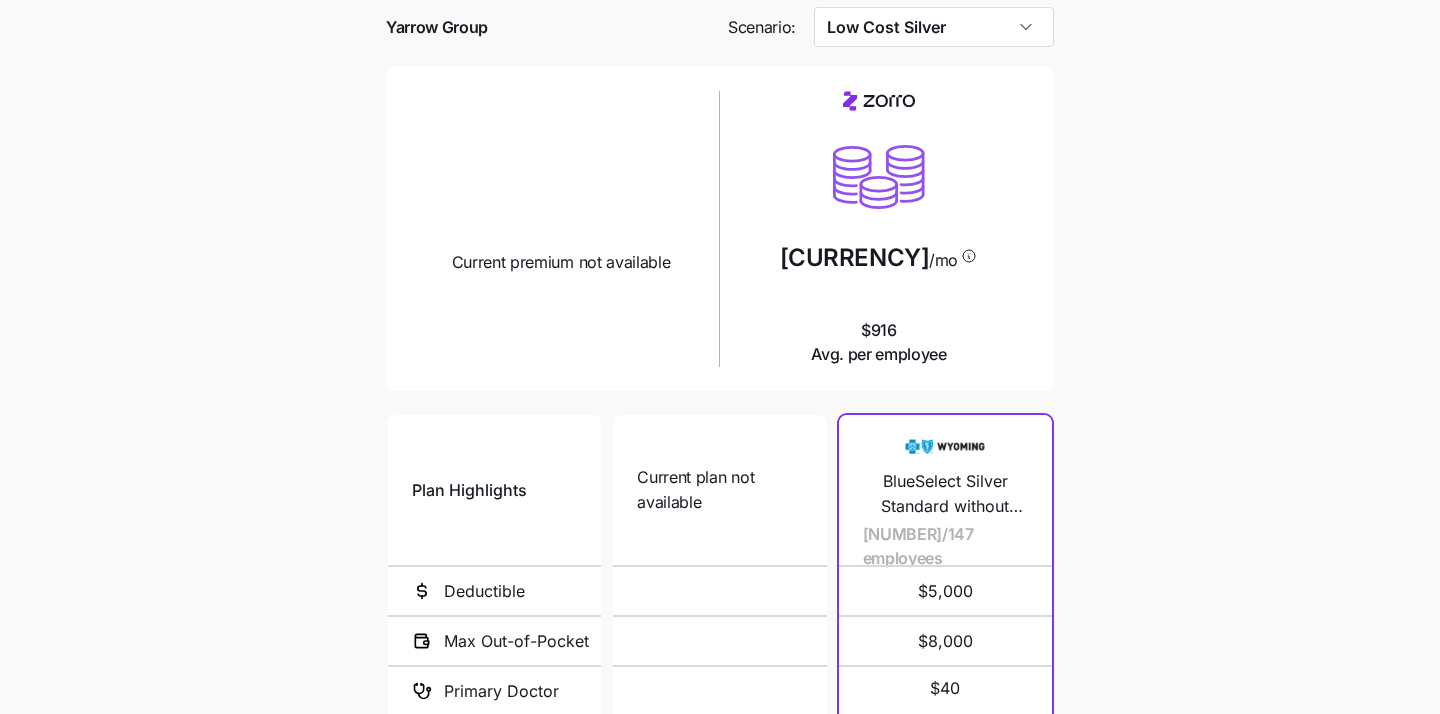 scroll, scrollTop: 91, scrollLeft: 0, axis: vertical 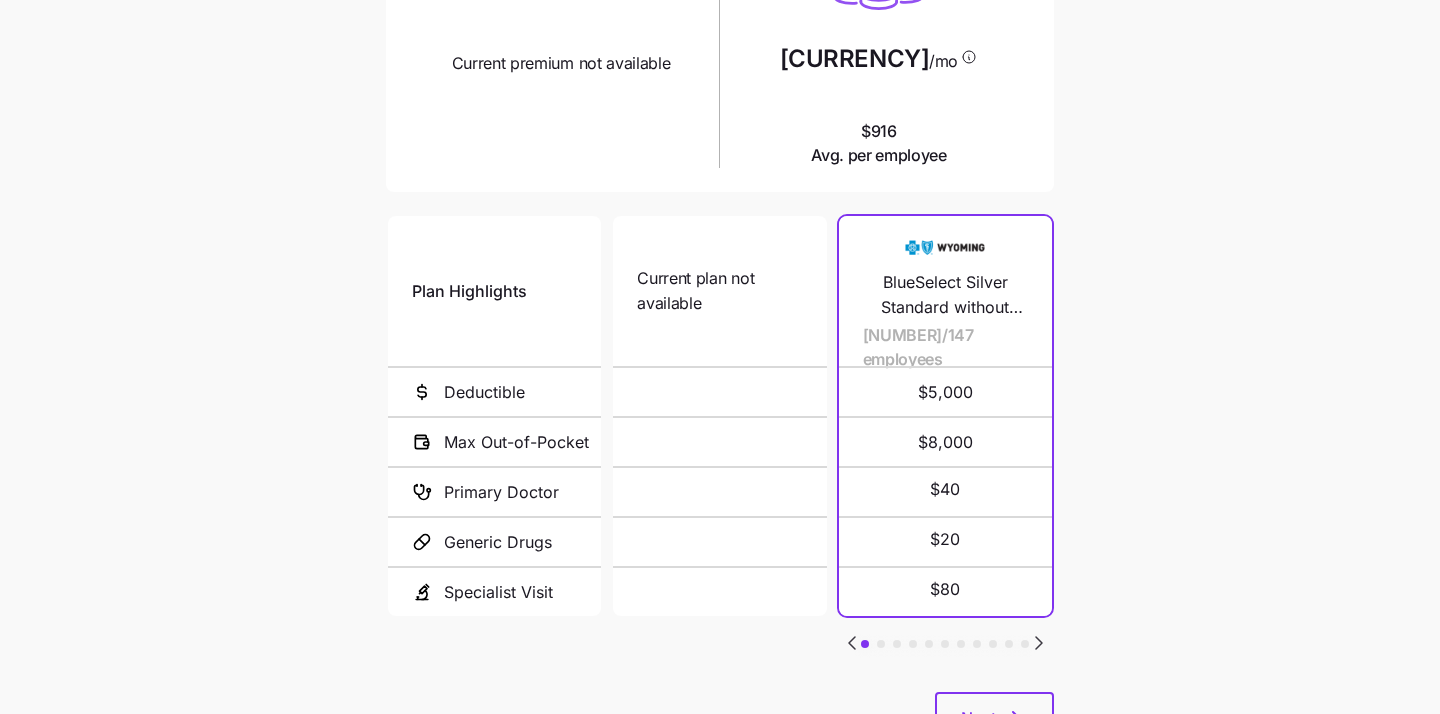 click 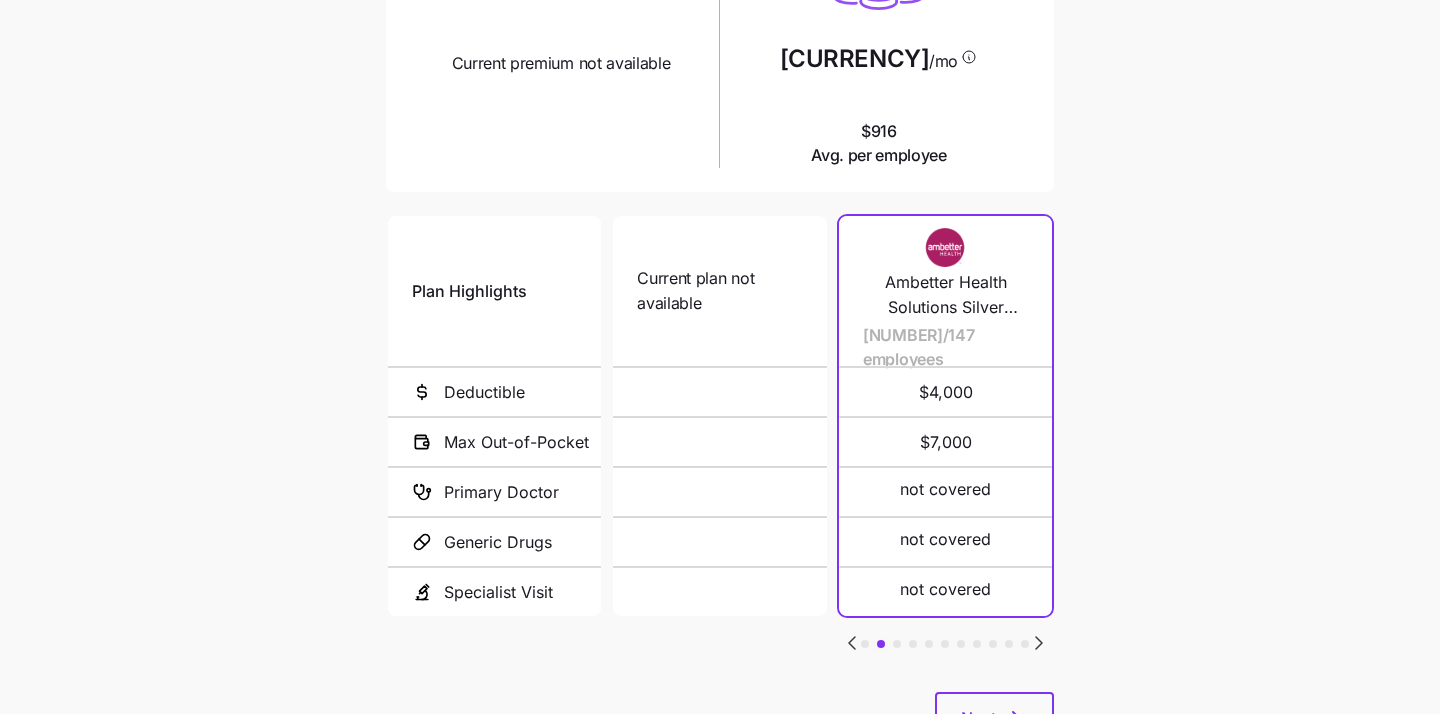 click 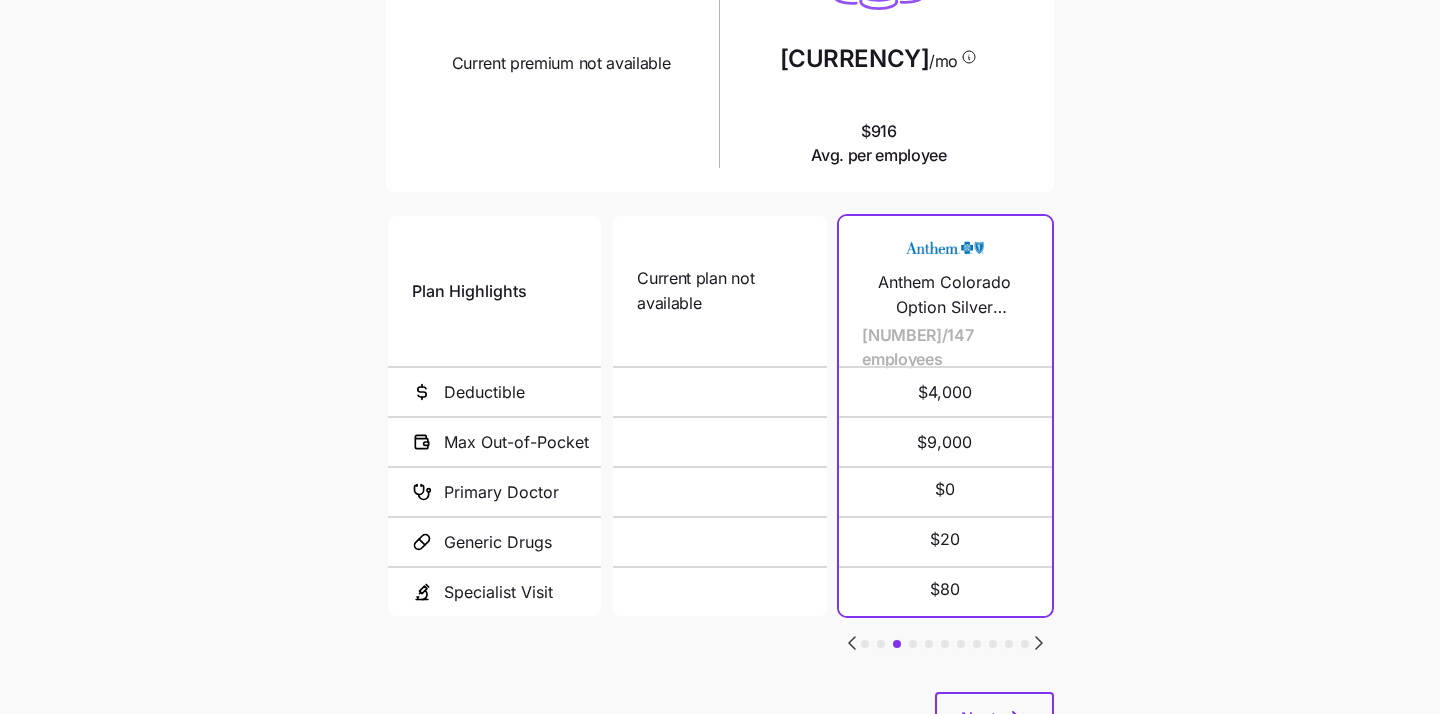 click 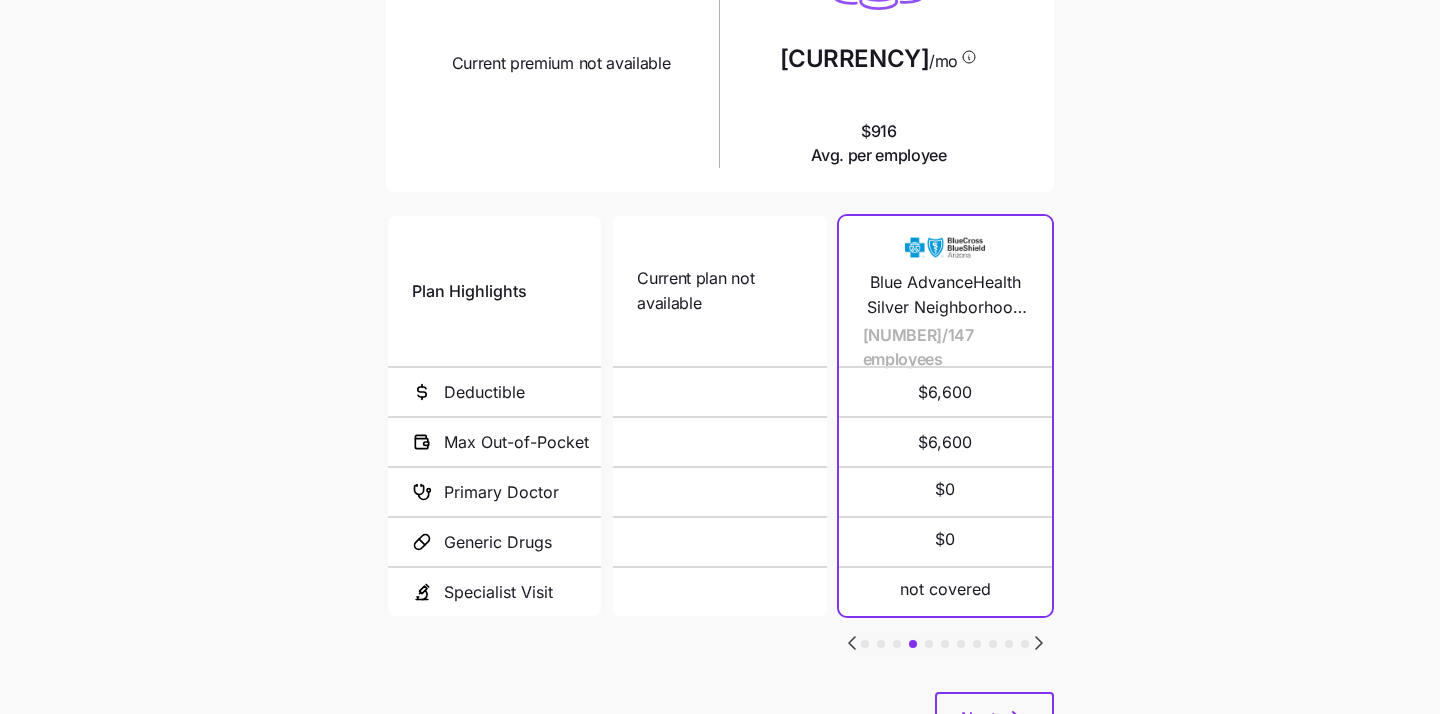 click 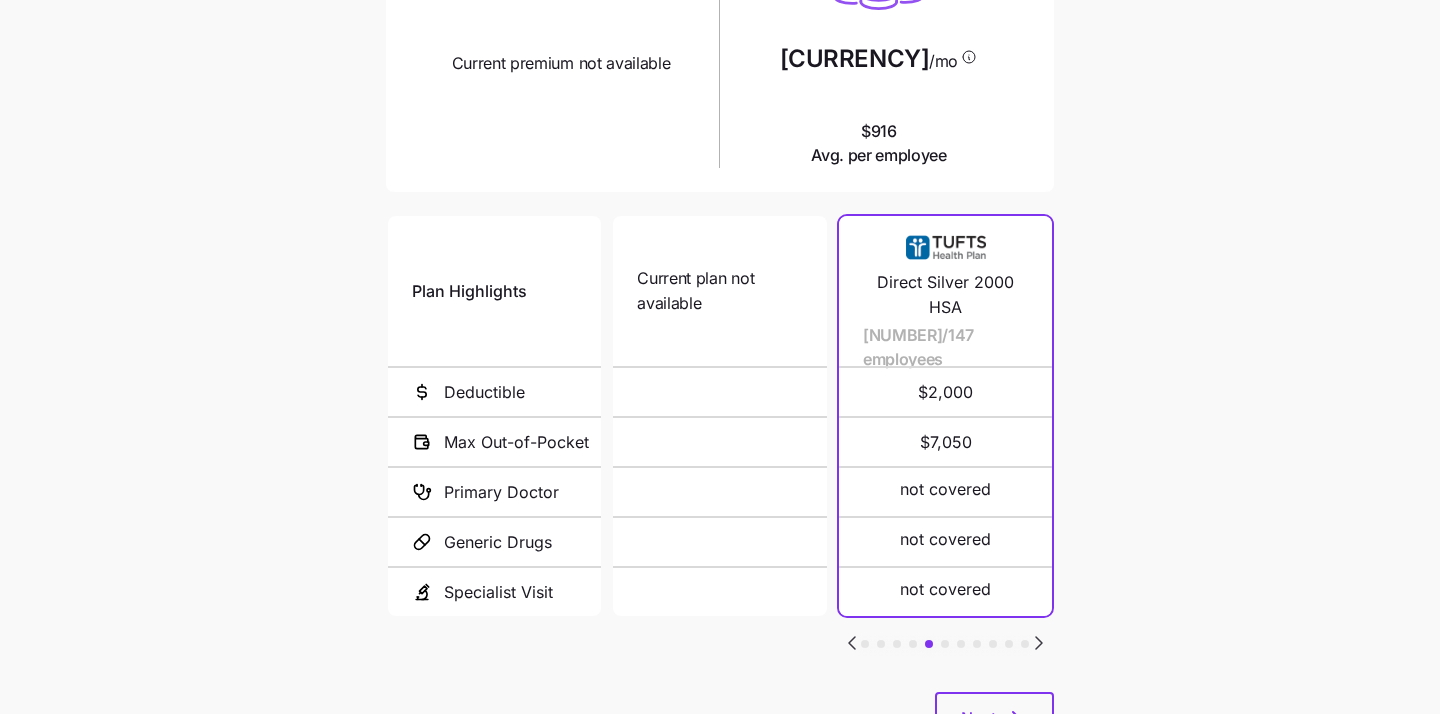 click 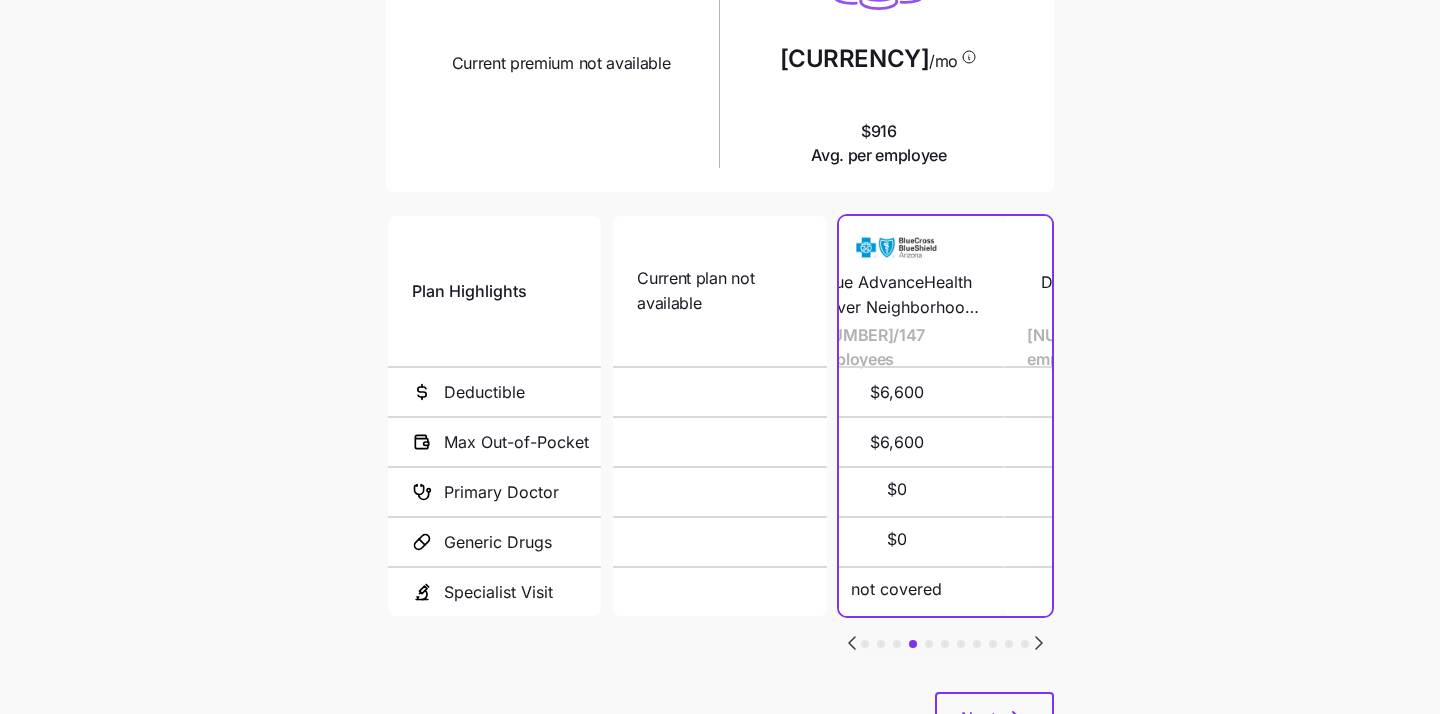 click 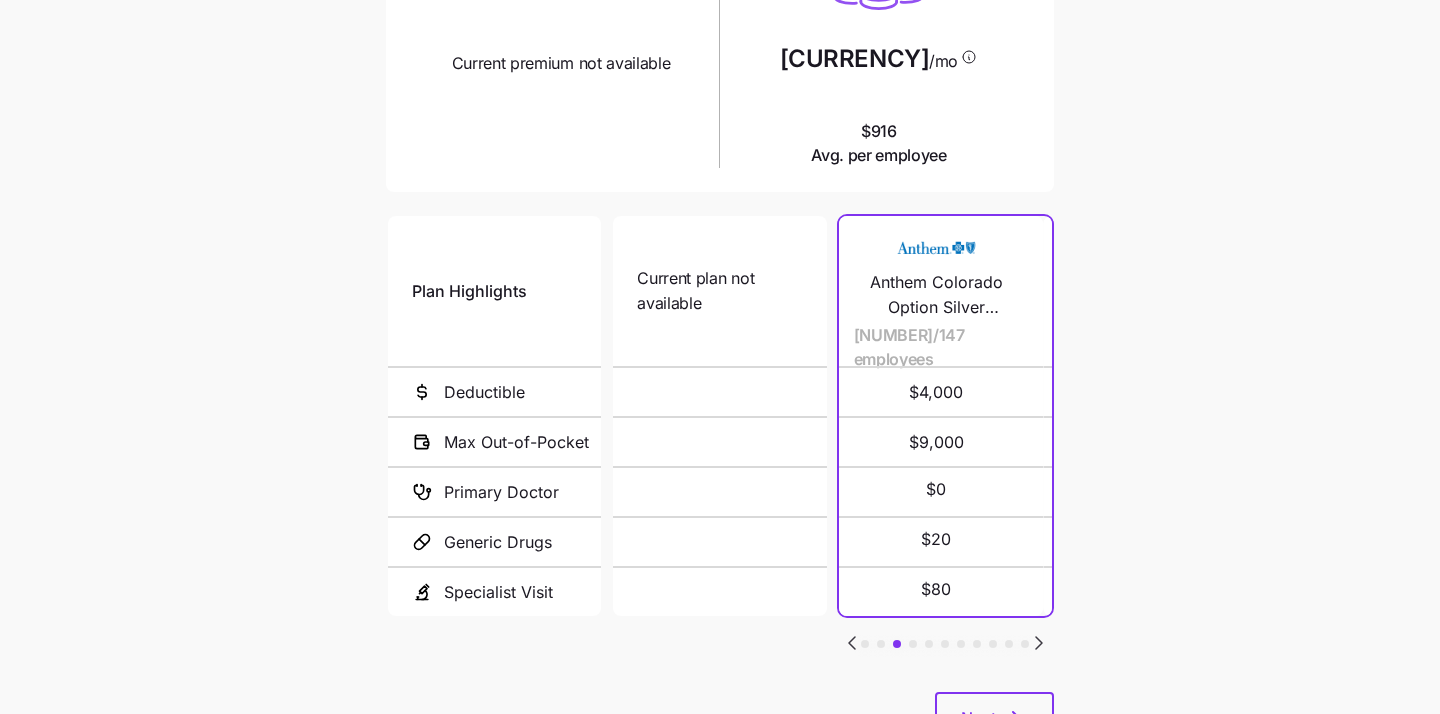 click 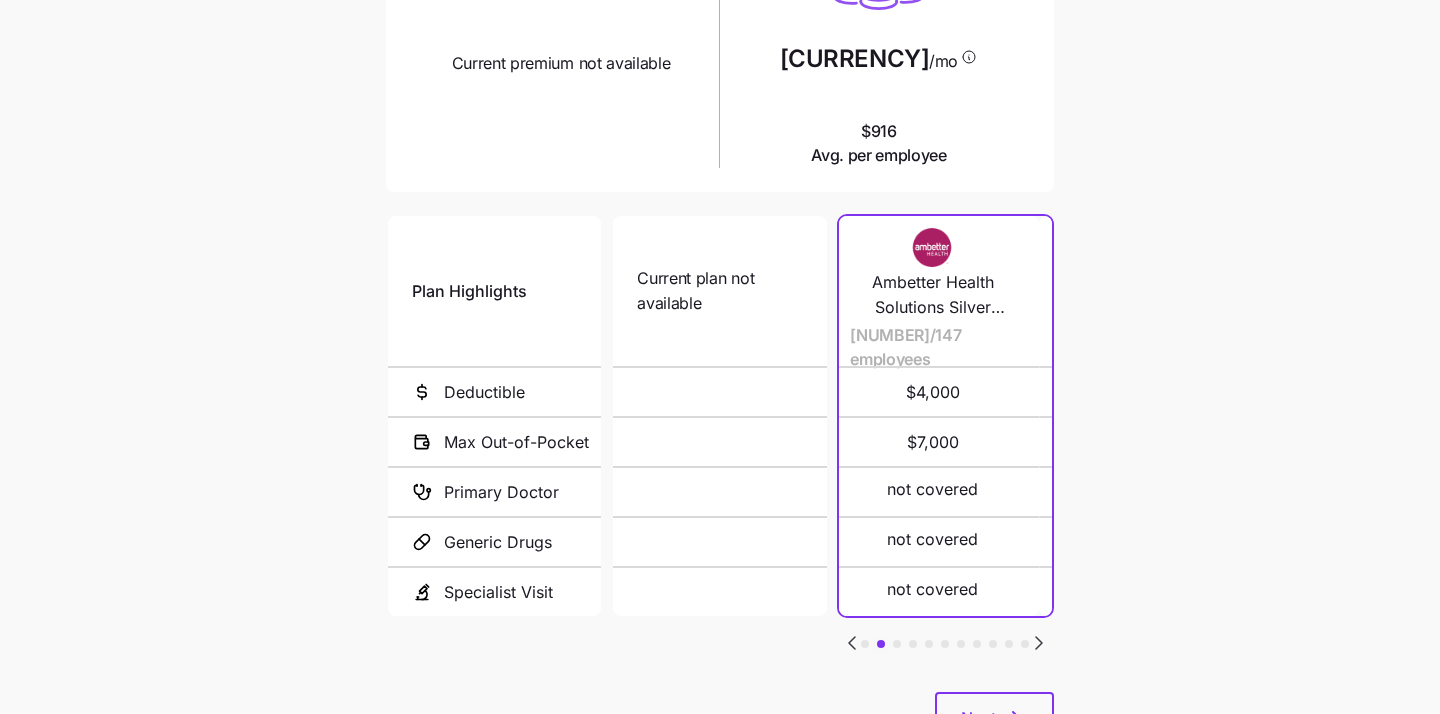 click 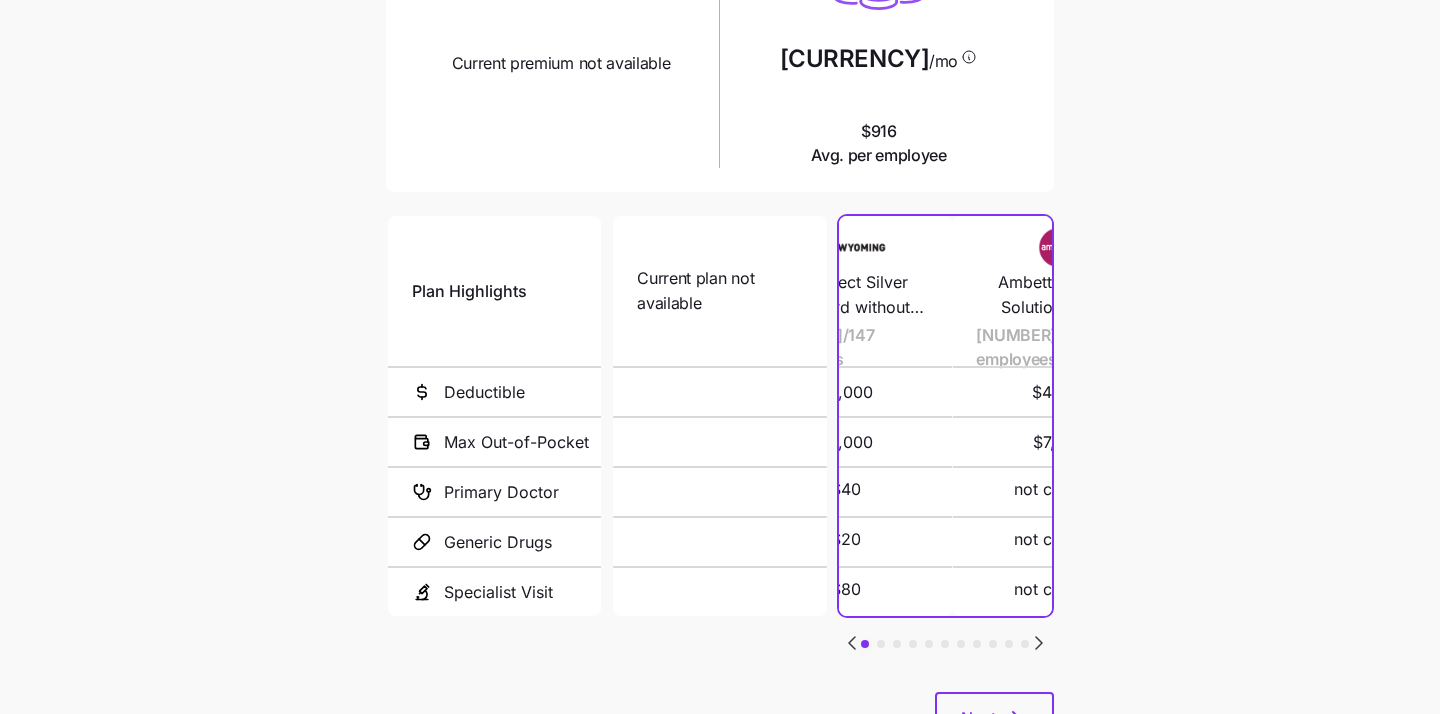 click 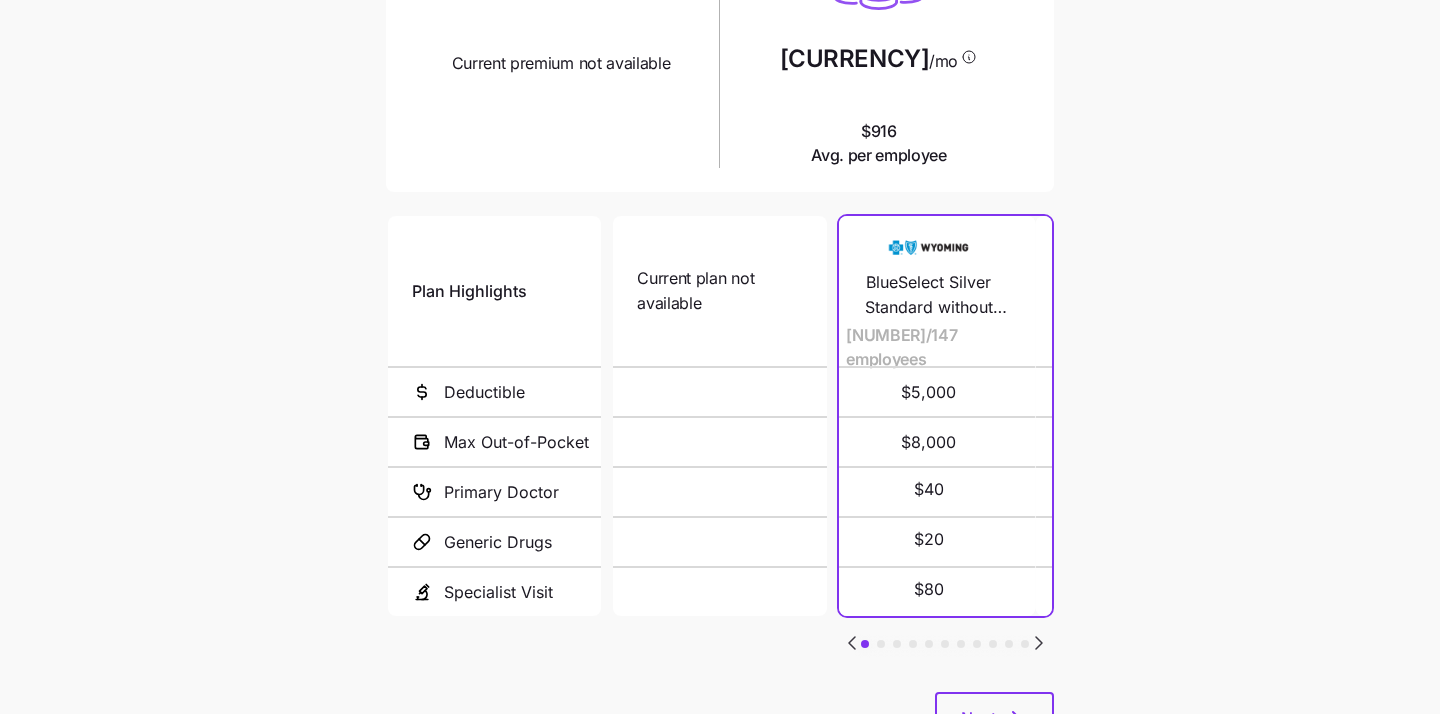 click 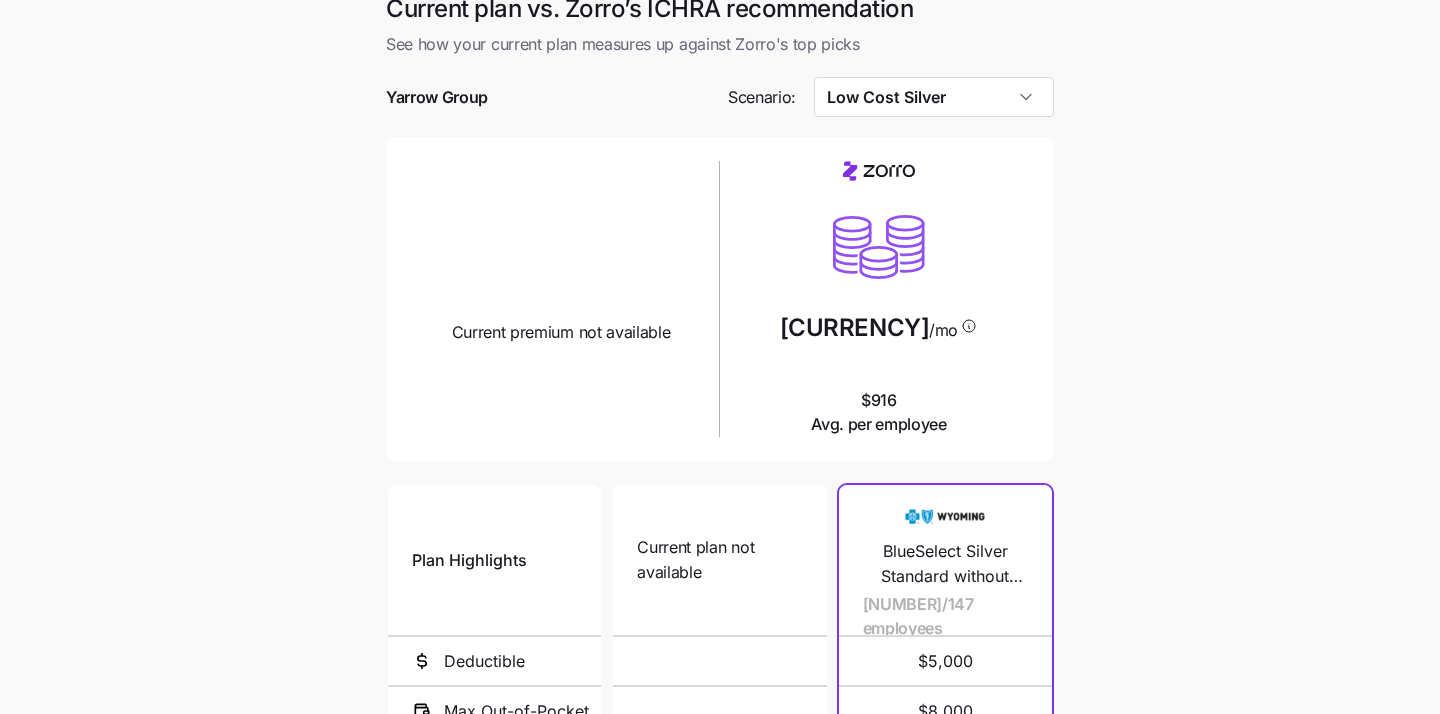 scroll, scrollTop: 0, scrollLeft: 0, axis: both 